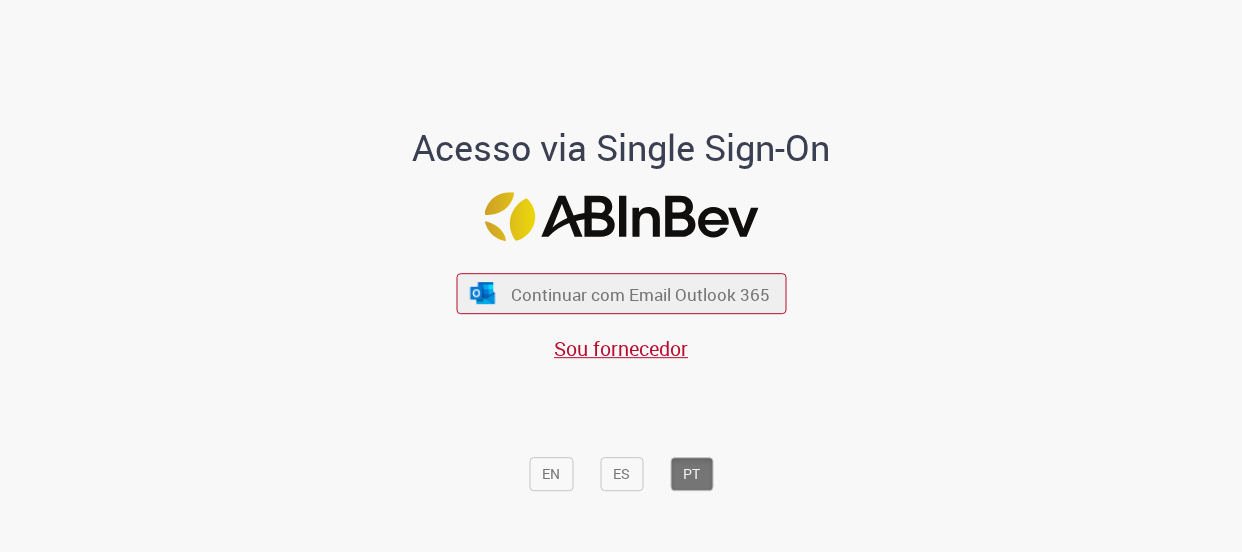 scroll, scrollTop: 0, scrollLeft: 0, axis: both 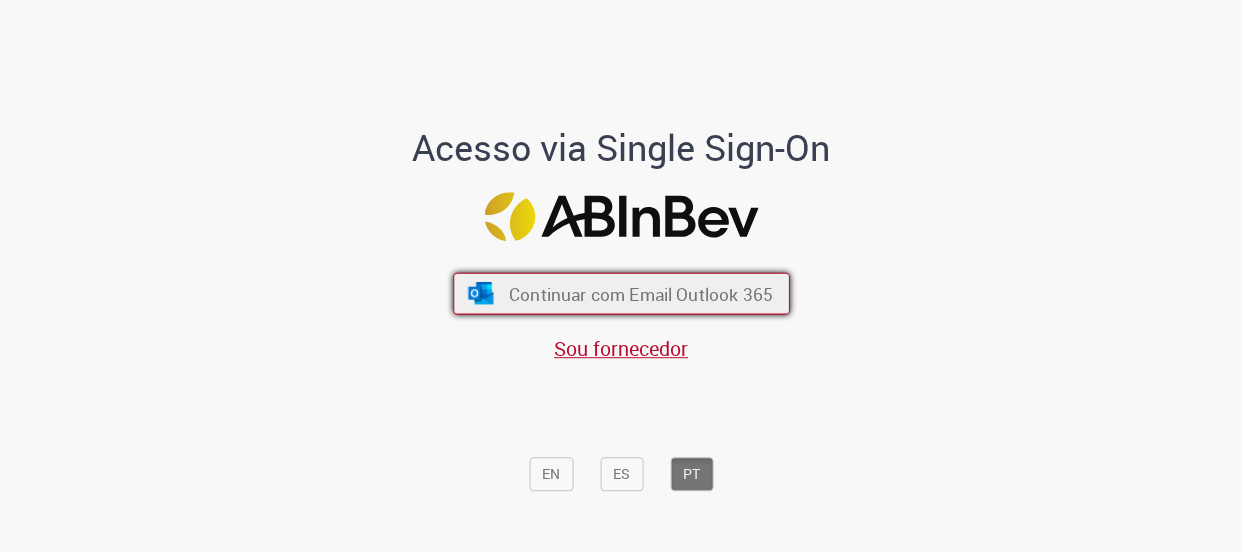 click on "Continuar com Email Outlook 365" at bounding box center (621, 294) 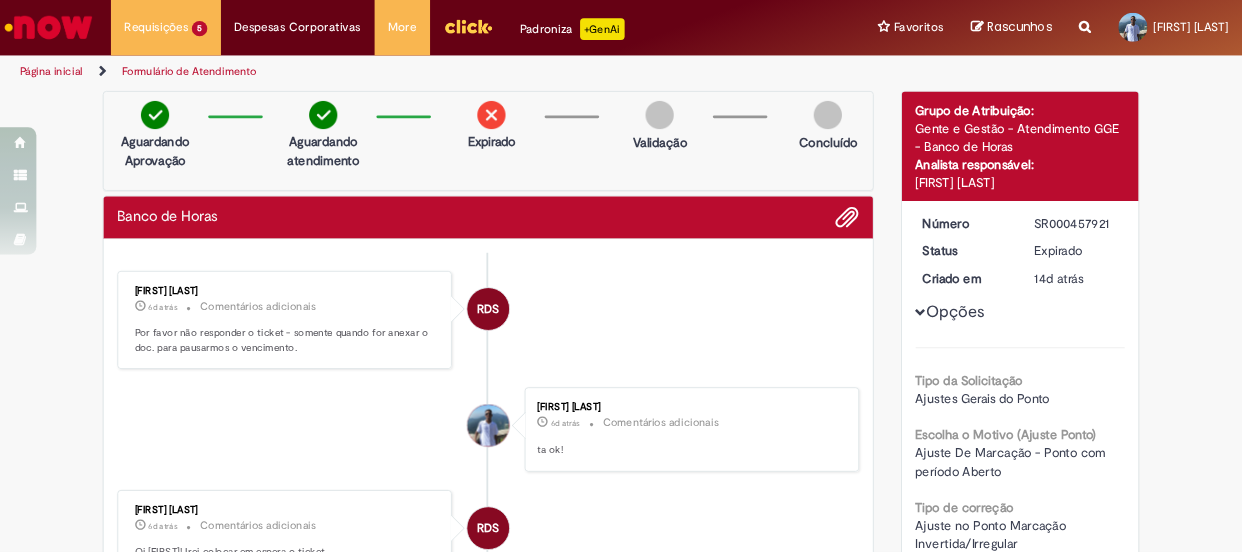 scroll, scrollTop: 0, scrollLeft: 0, axis: both 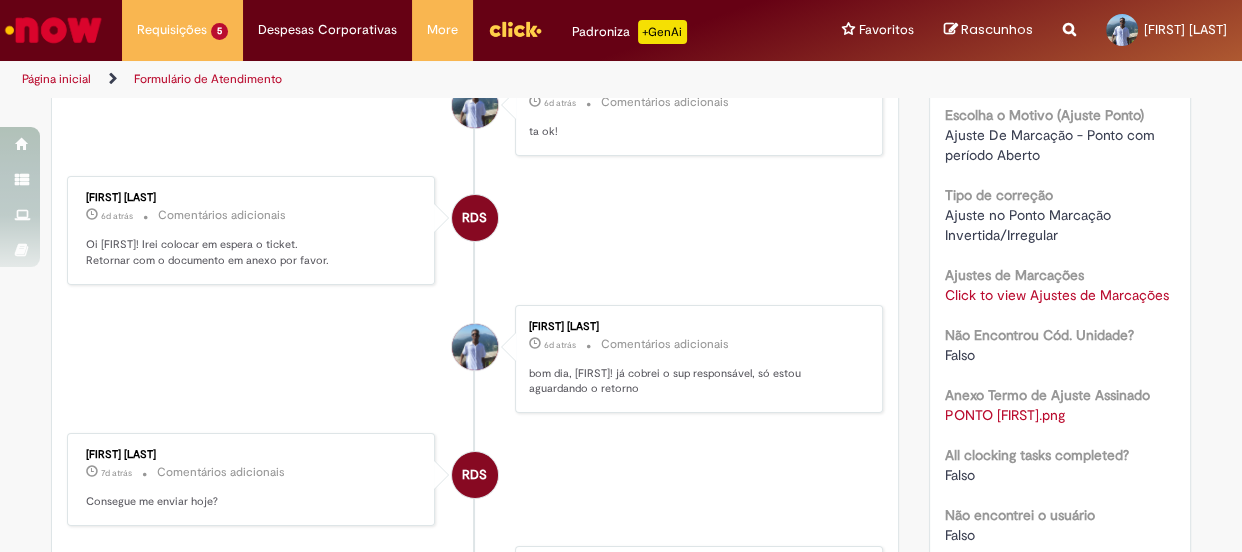click on "RDS
[FIRST] [LAST]
6d atrás 6 dias atrás     Comentários adicionais
Oi [FIRST]! Irei colocar em espera o ticket.
Retornar com o documento em anexo por favor." at bounding box center (475, 230) 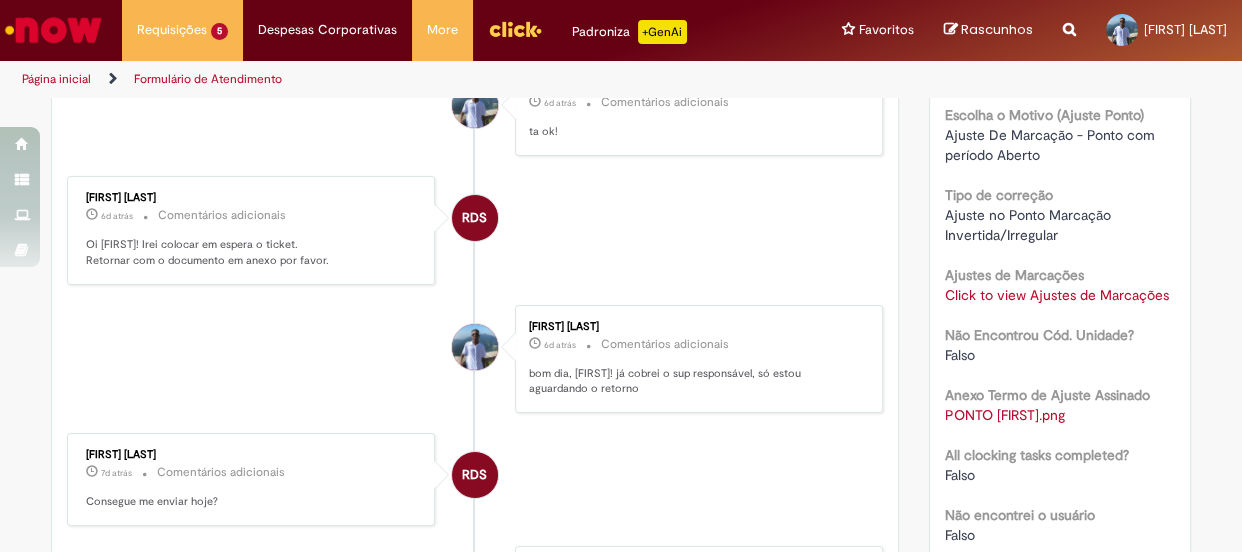scroll, scrollTop: 0, scrollLeft: 0, axis: both 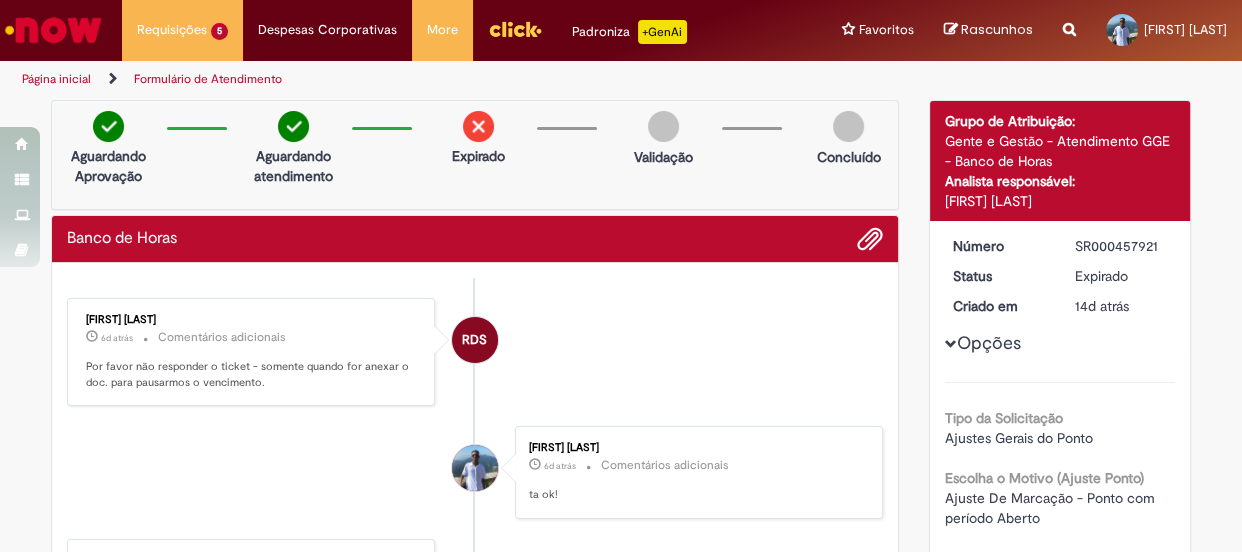 click on "RDS
[FIRST] [LAST]
6d atrás 6 dias atrás     Comentários adicionais
Por favor não responder o ticket - somente quando for anexar o doc. para pausarmos o vencimento." at bounding box center [475, 352] 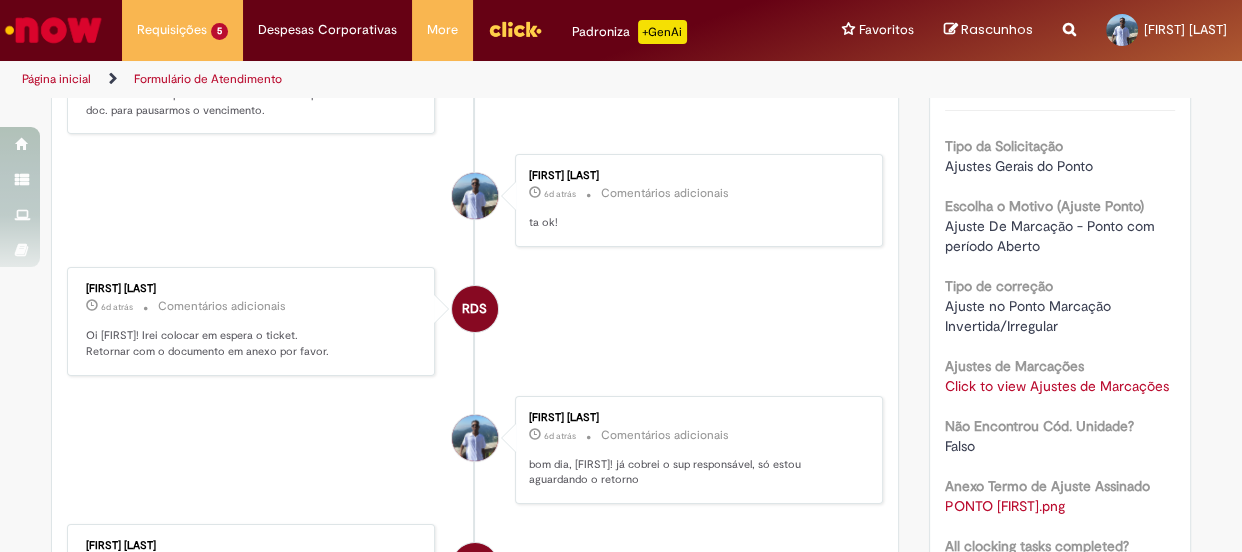 scroll, scrollTop: 0, scrollLeft: 0, axis: both 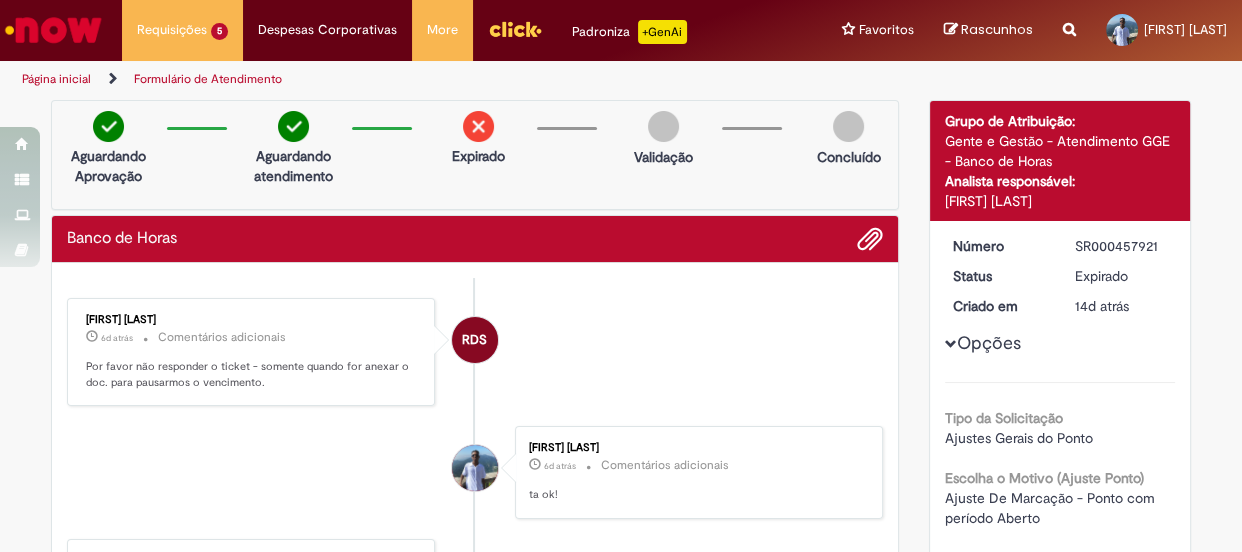 click at bounding box center (870, 240) 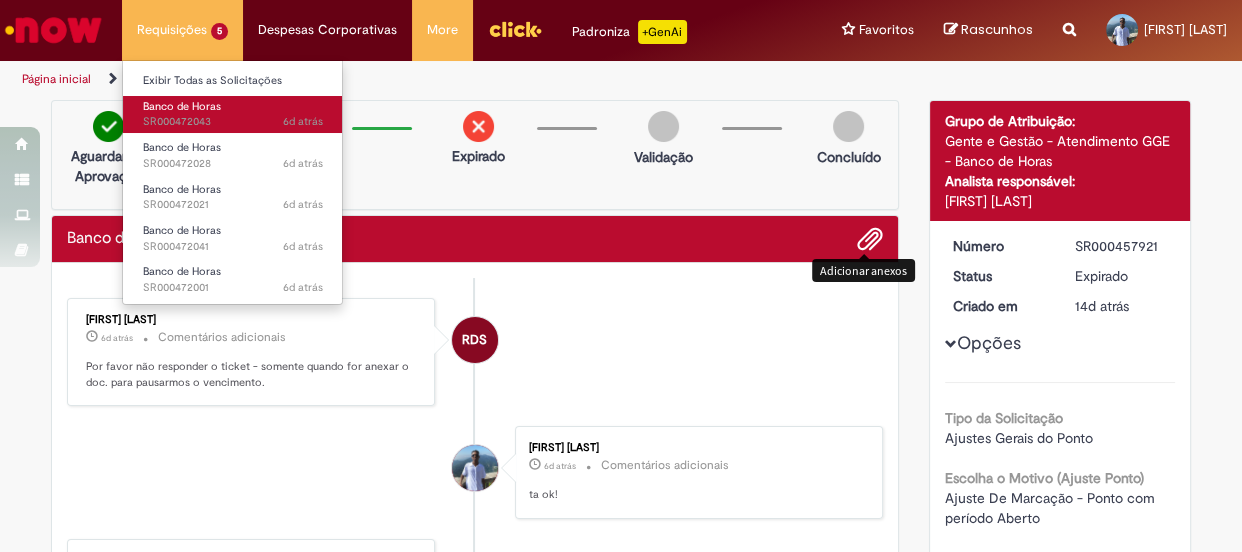 click on "6d atrás 6 dias atrás  SR000472043" at bounding box center [233, 122] 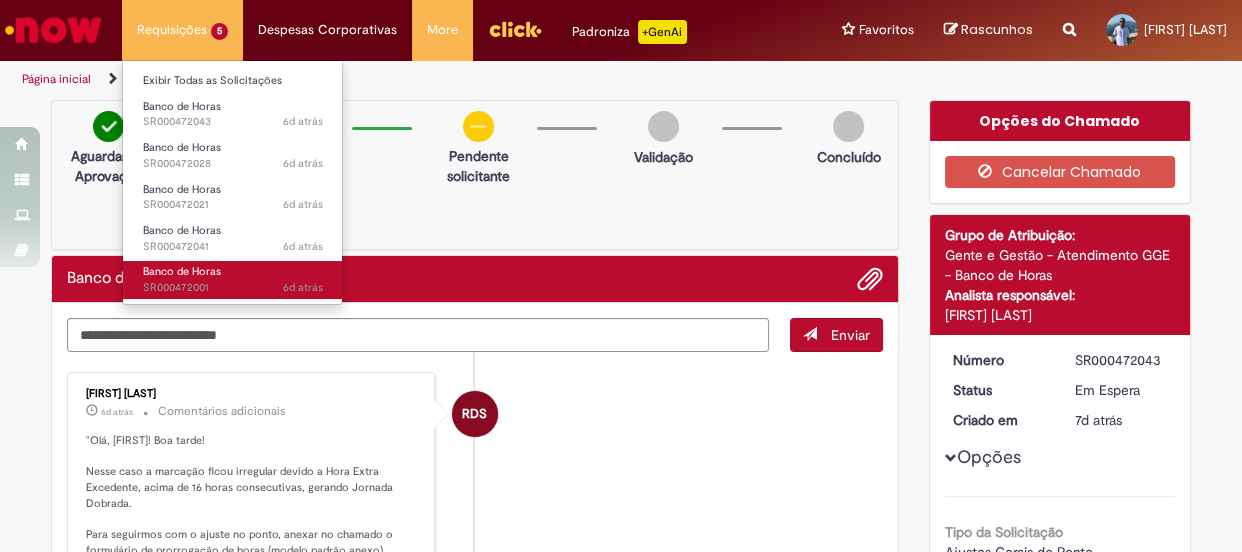 click on "Banco de Horas
6d atrás 6 dias atrás  SR000472001" at bounding box center (233, 279) 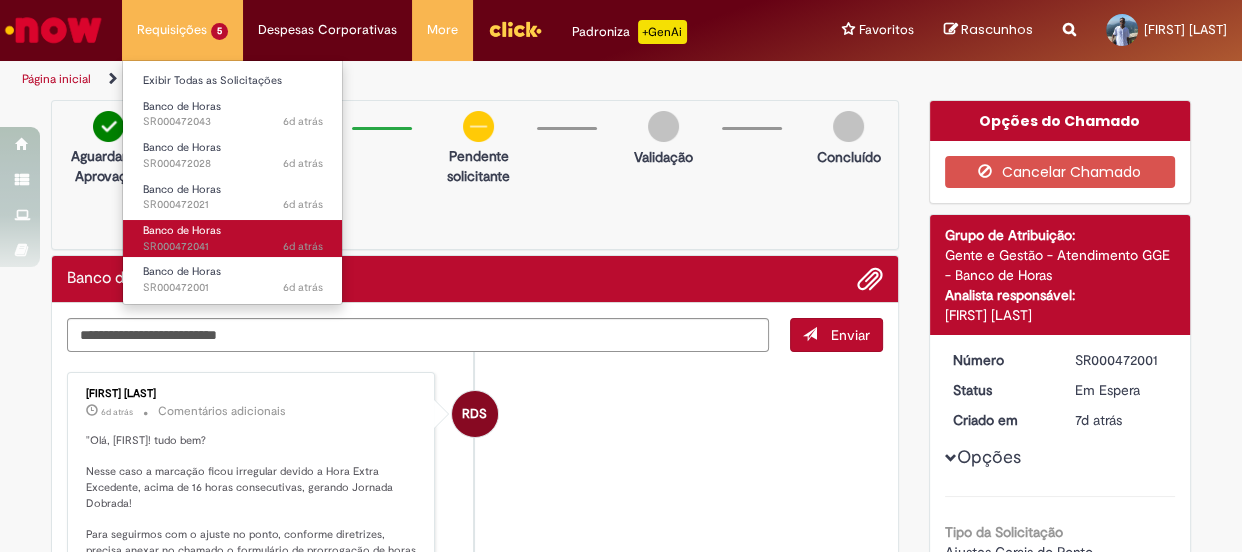 click on "Banco de Horas" at bounding box center (182, 230) 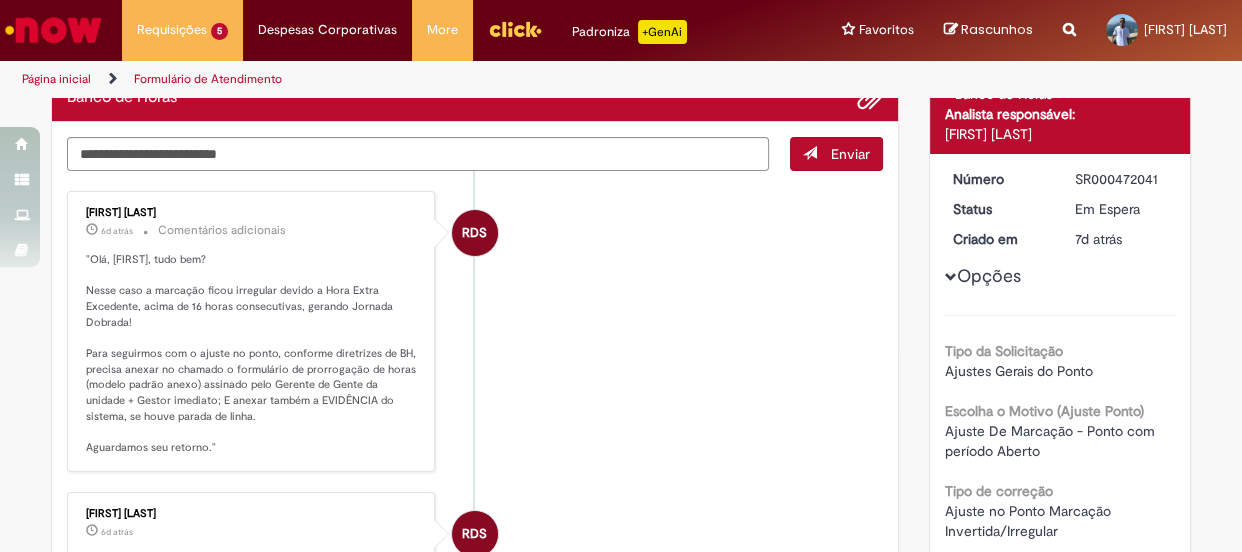 scroll, scrollTop: 0, scrollLeft: 0, axis: both 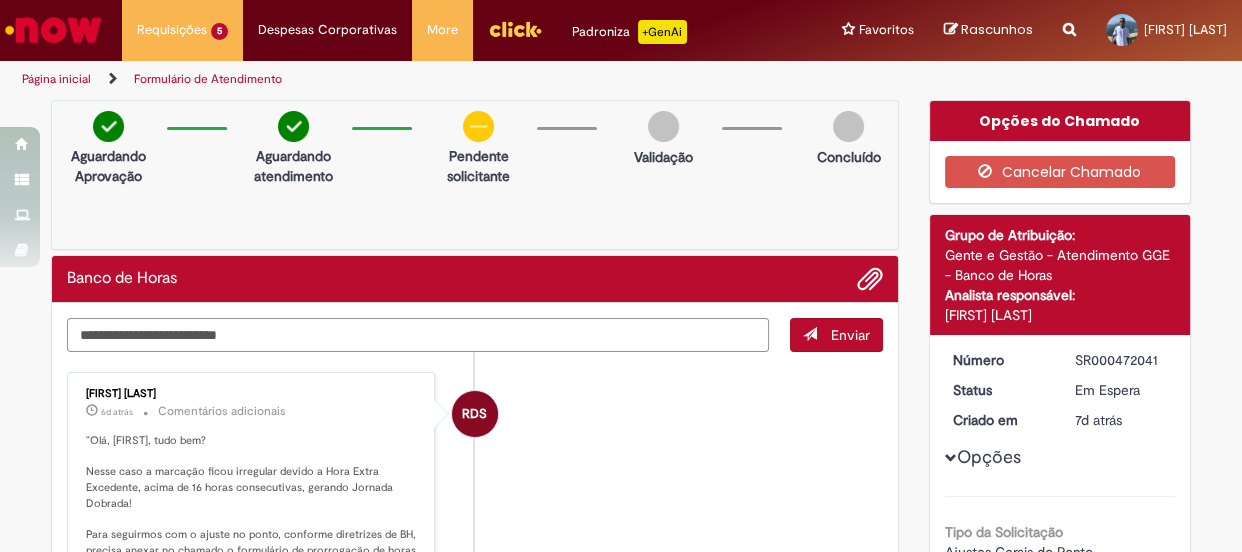 click at bounding box center [418, 335] 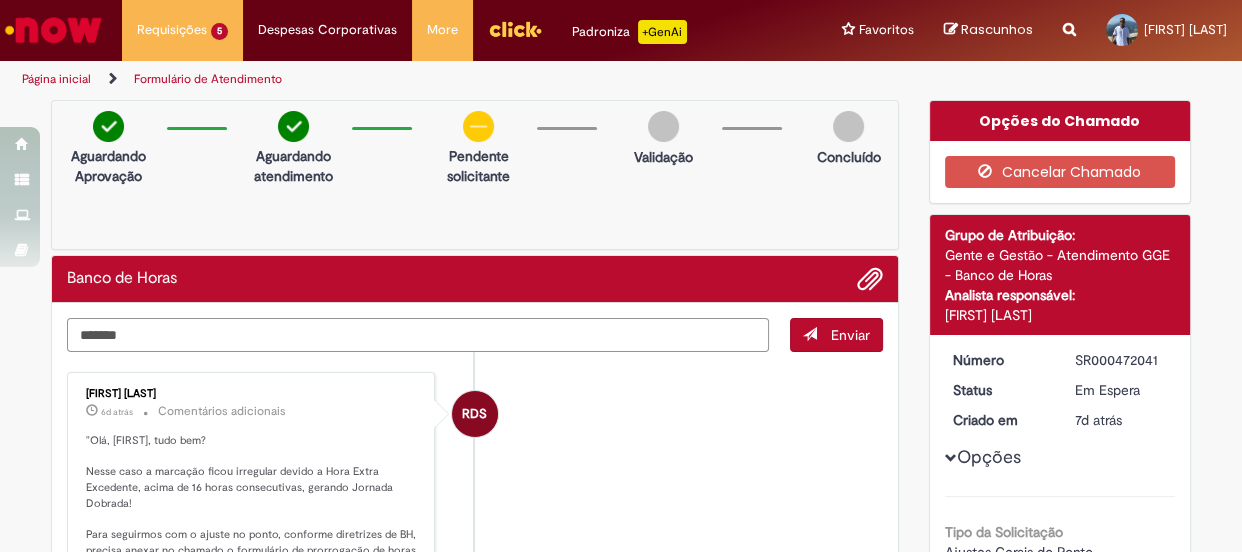 paste on "**********" 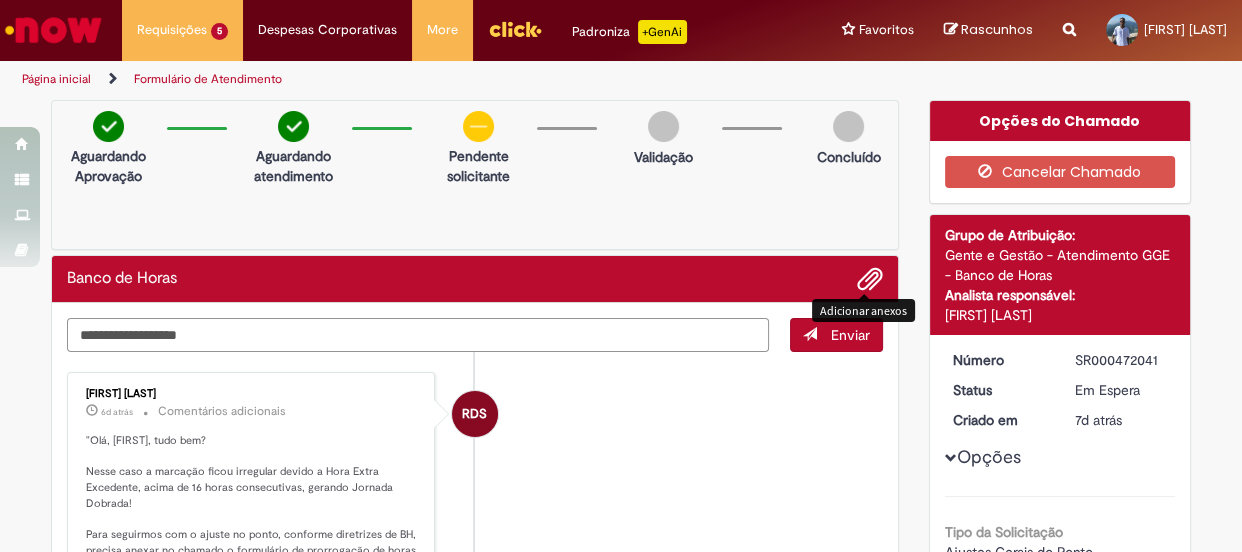 type on "**********" 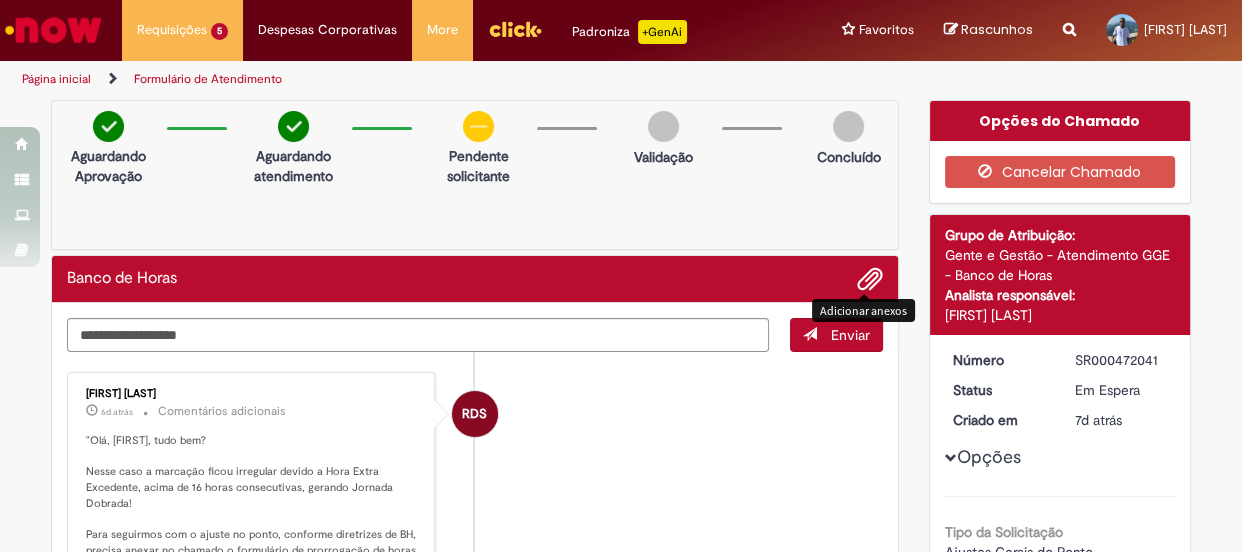 click at bounding box center (870, 280) 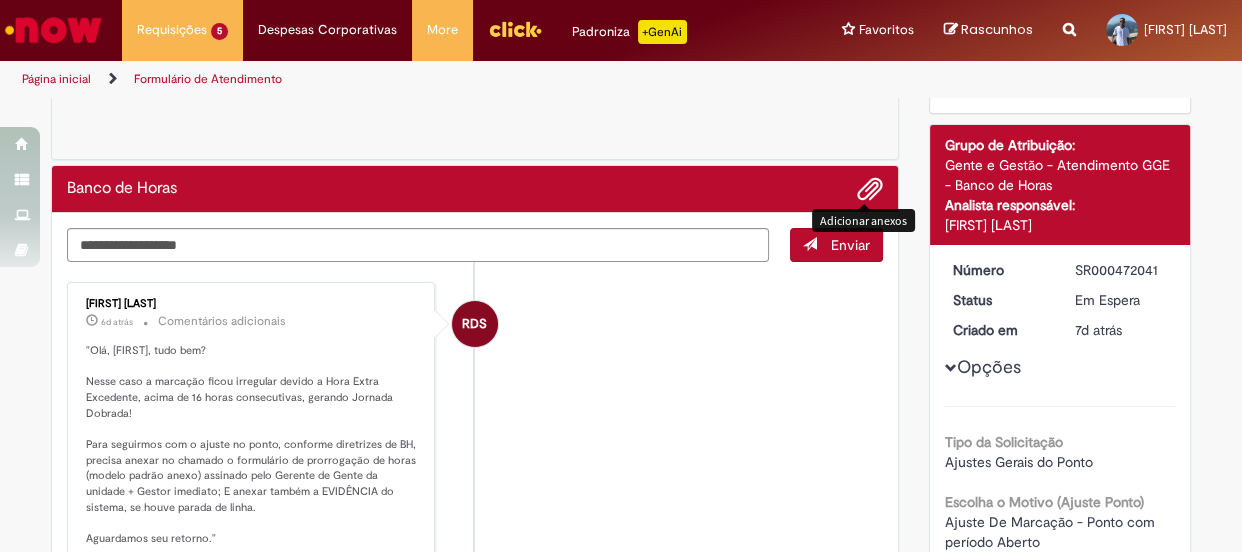scroll, scrollTop: 0, scrollLeft: 0, axis: both 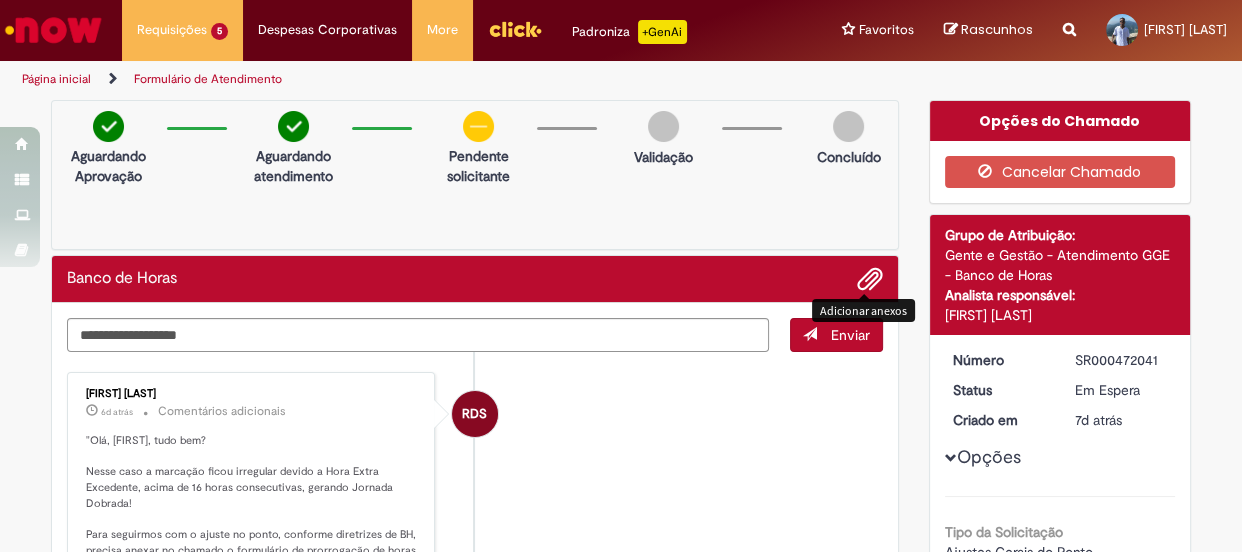 click at bounding box center (870, 280) 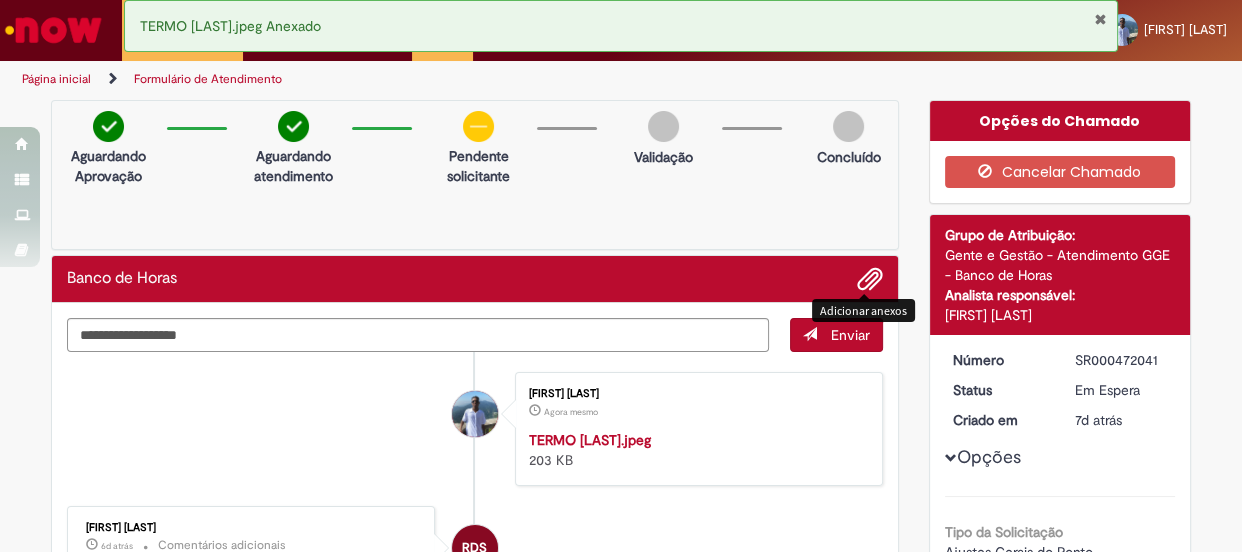 click on "Enviar" at bounding box center (850, 335) 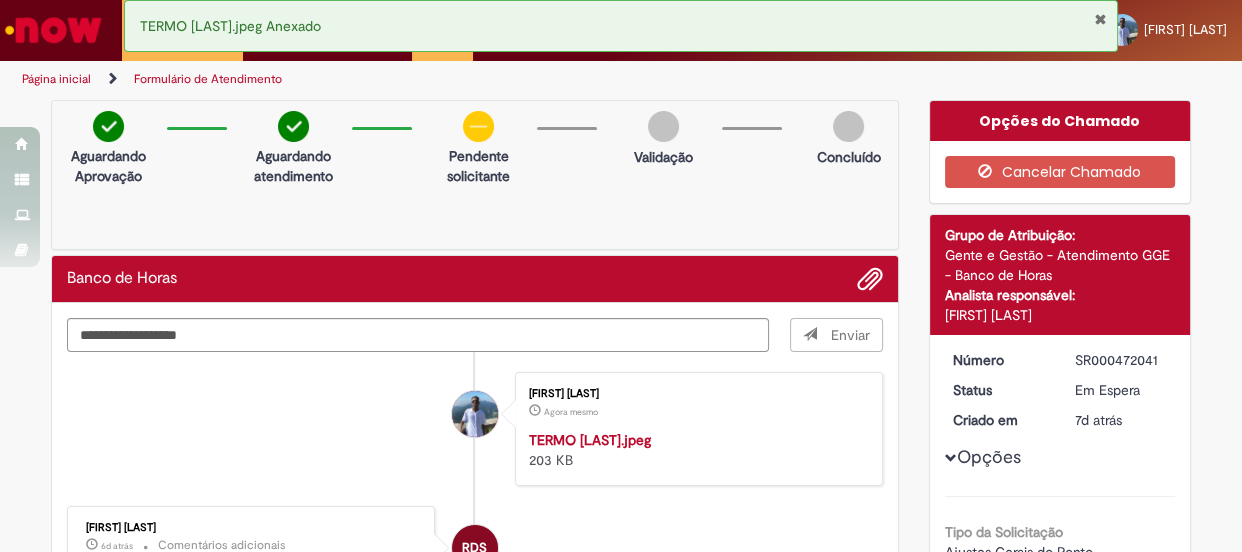 type 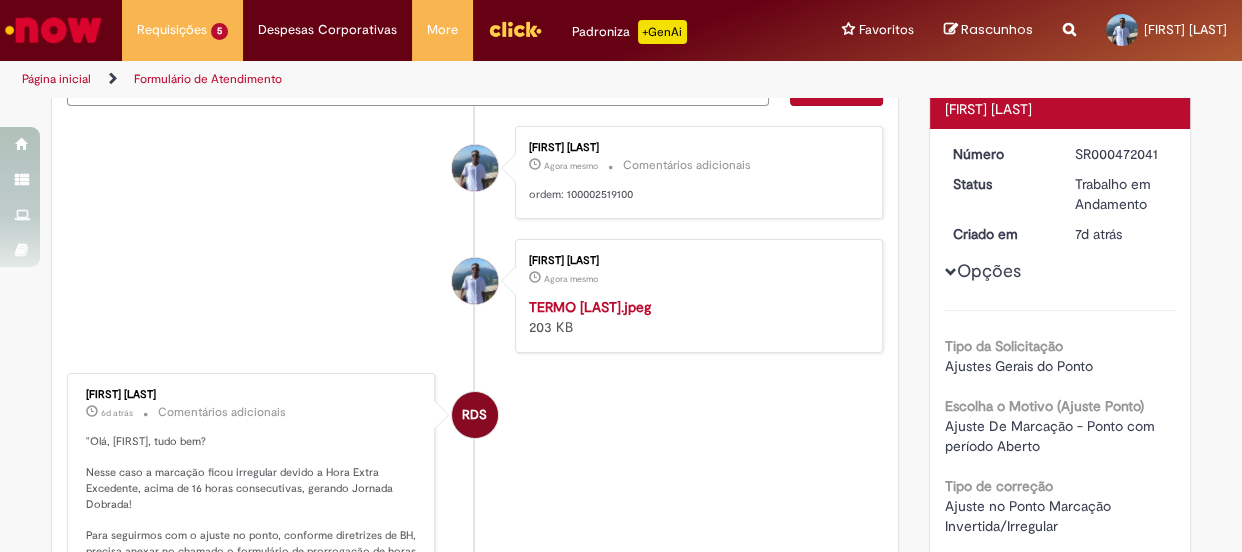 scroll, scrollTop: 0, scrollLeft: 0, axis: both 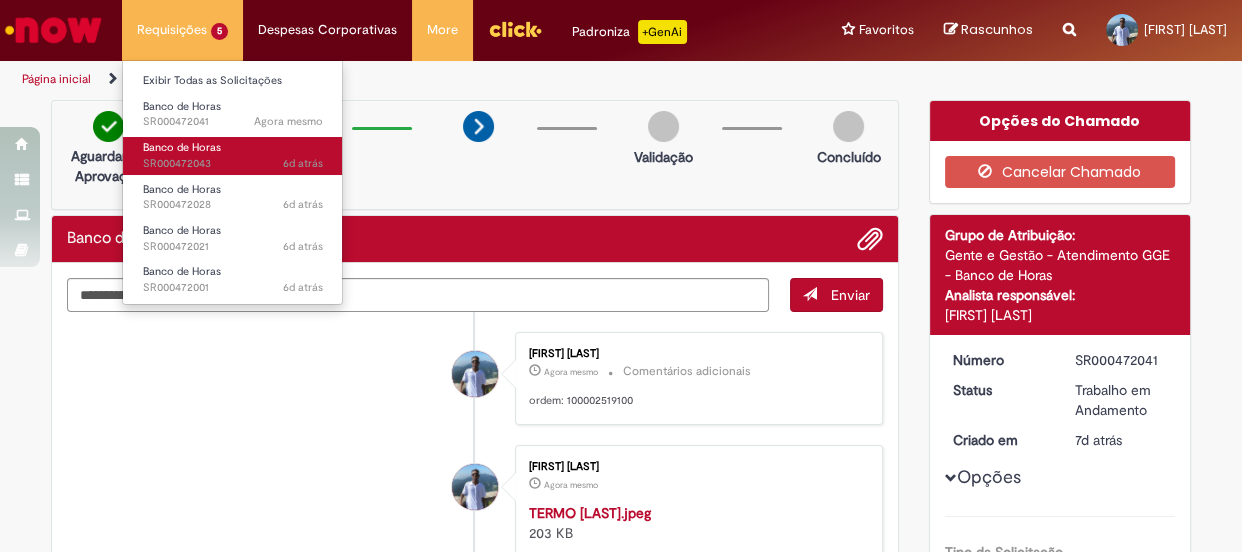 click on "Banco de Horas" at bounding box center (182, 147) 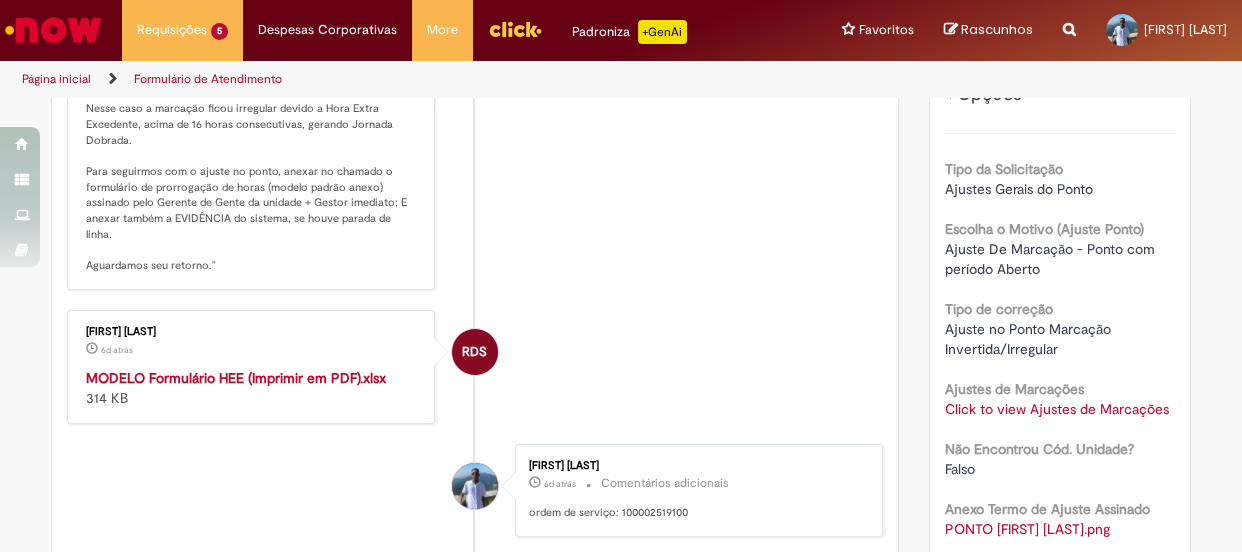 scroll, scrollTop: 0, scrollLeft: 0, axis: both 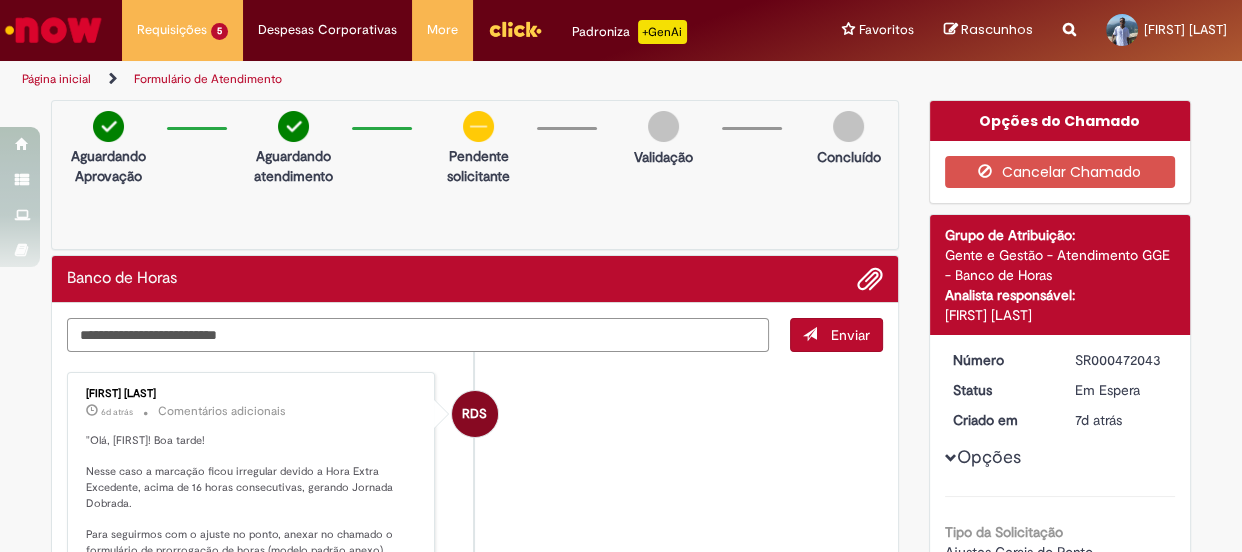 click at bounding box center (418, 335) 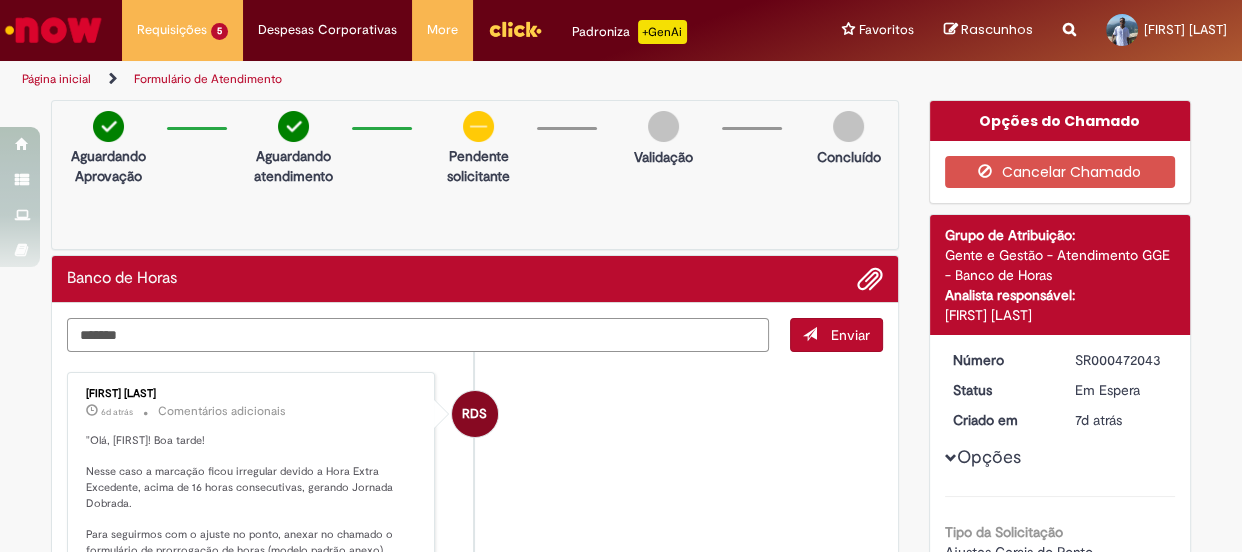 paste on "**********" 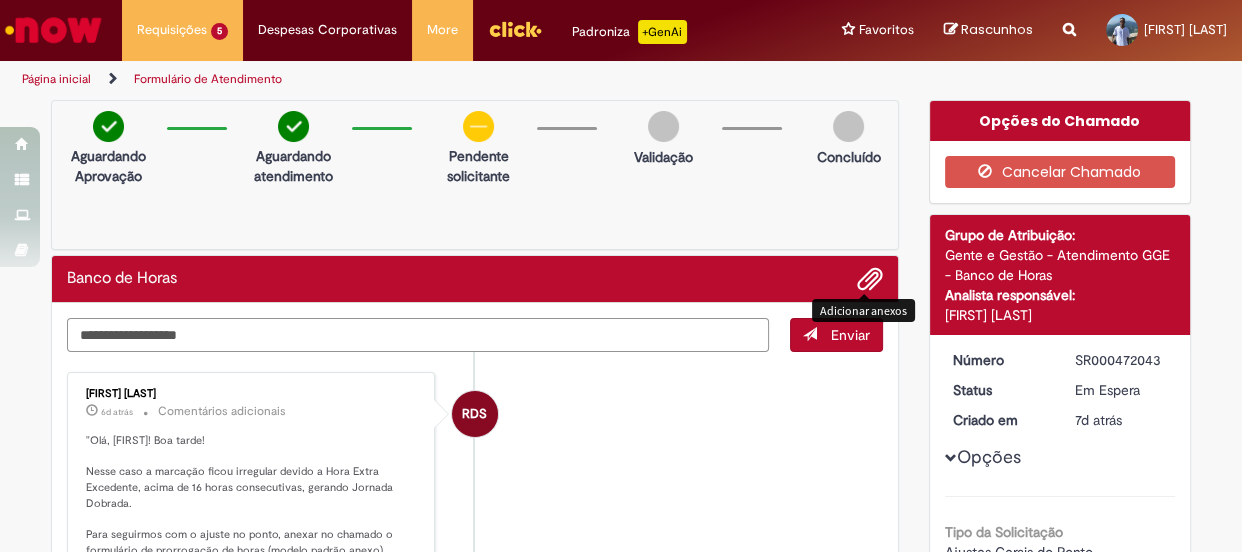 type on "**********" 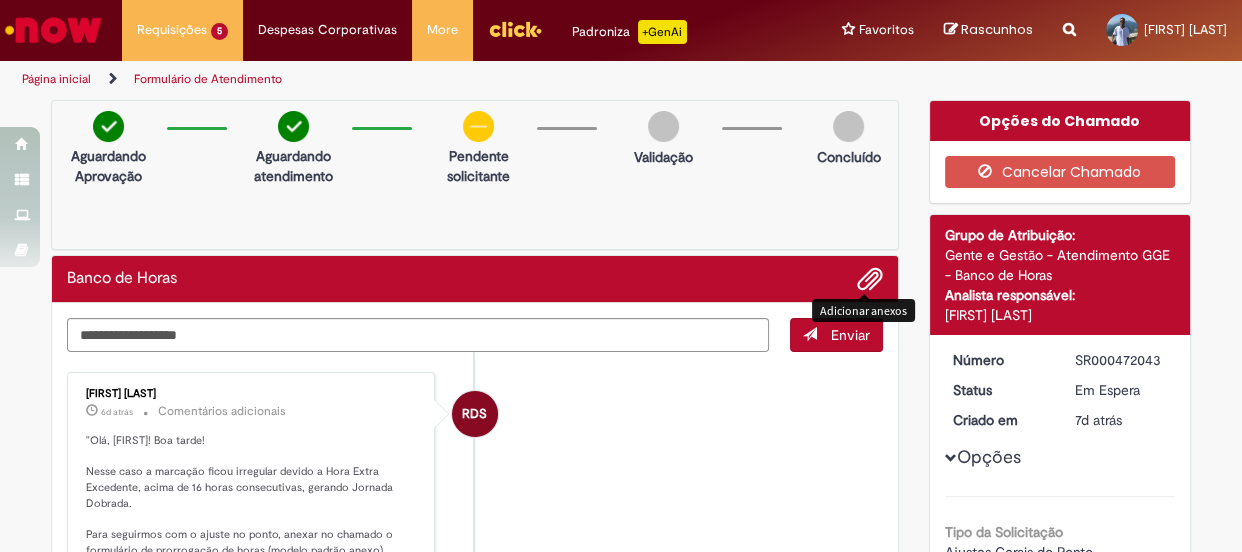click at bounding box center (870, 280) 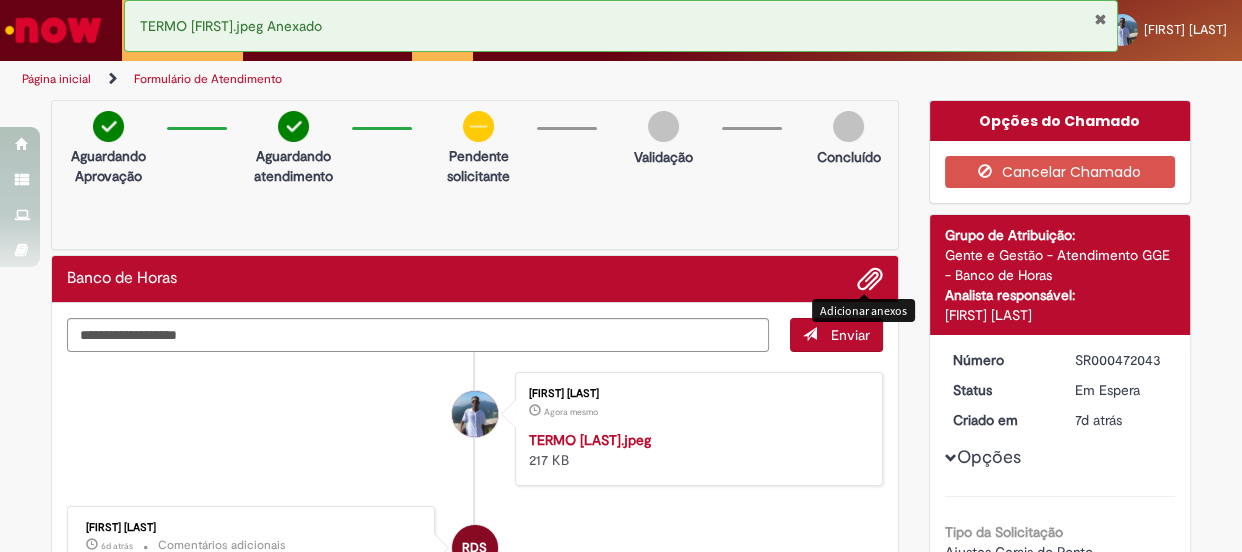 click on "Enviar" at bounding box center (850, 335) 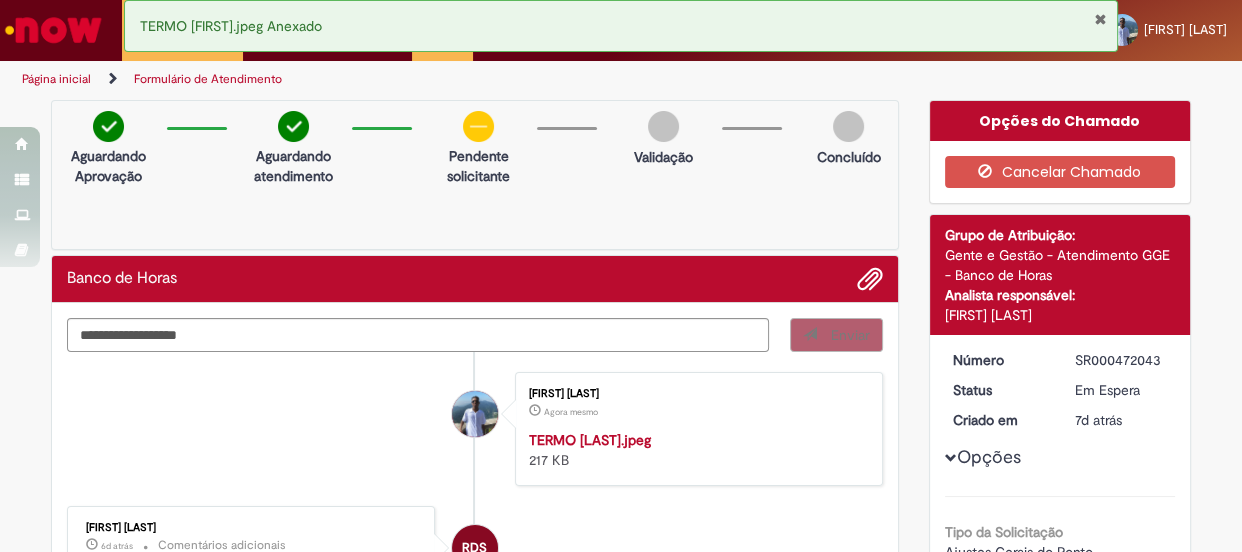 type 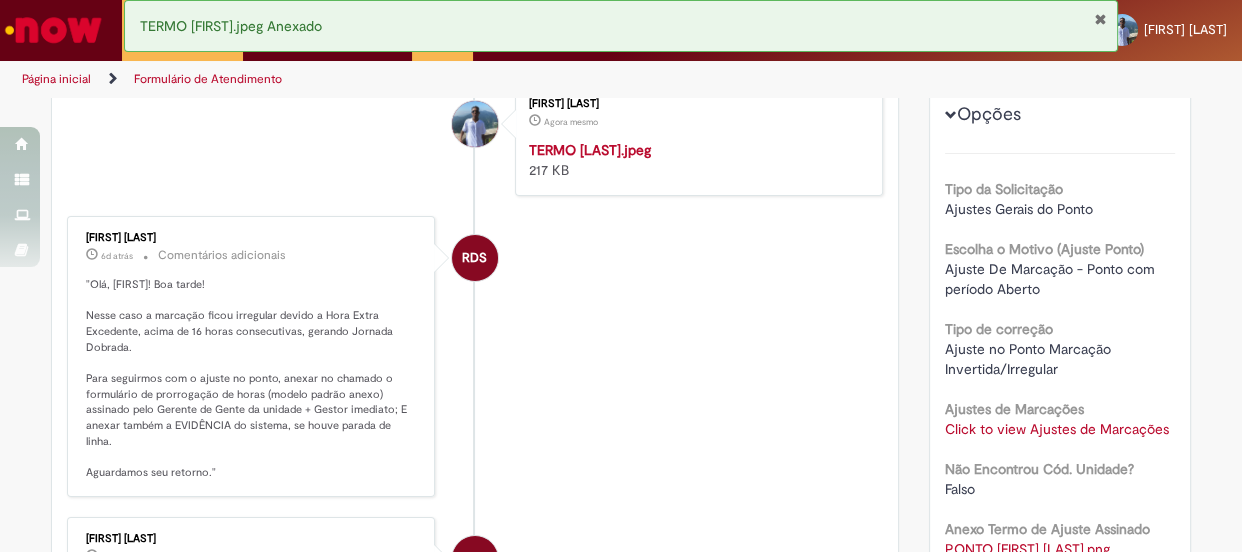 scroll, scrollTop: 0, scrollLeft: 0, axis: both 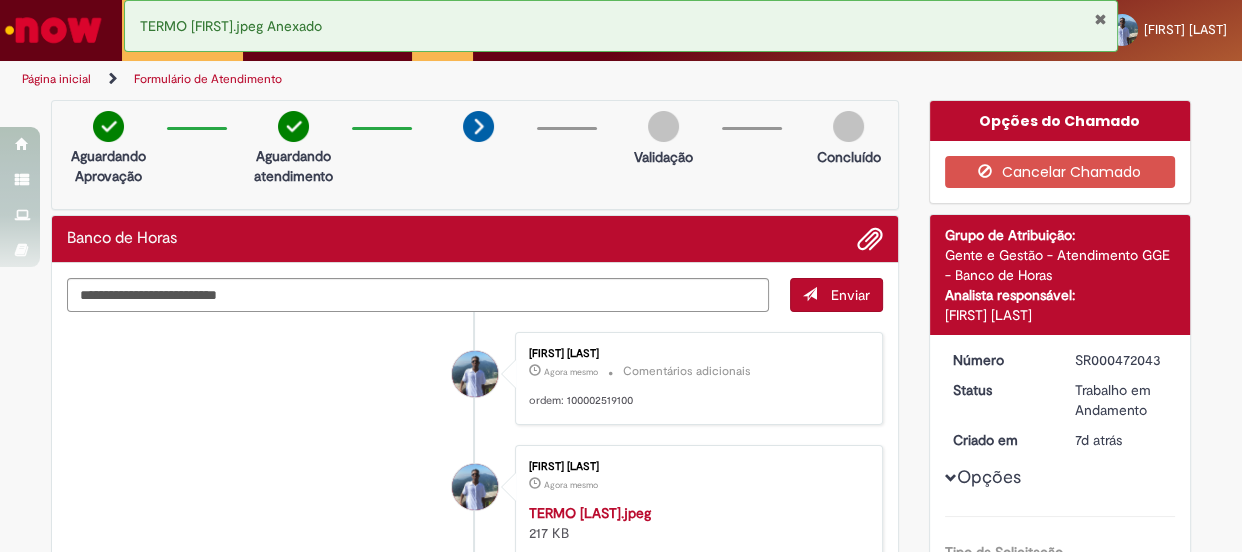 click on "TERMO [FIRST].jpeg Anexado" at bounding box center [621, 26] 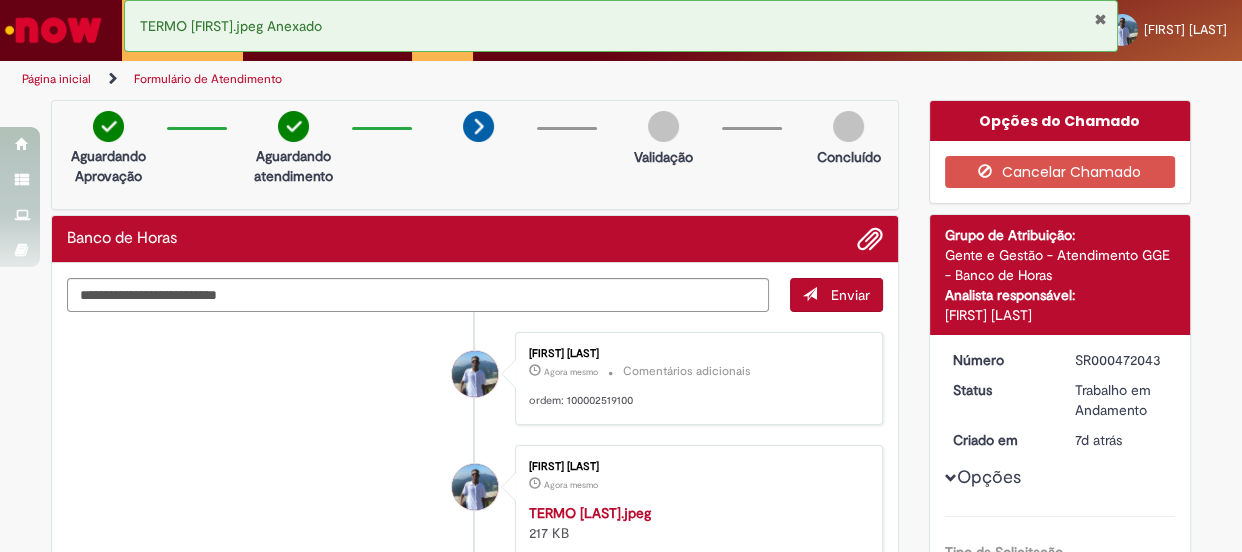 click at bounding box center [1100, 19] 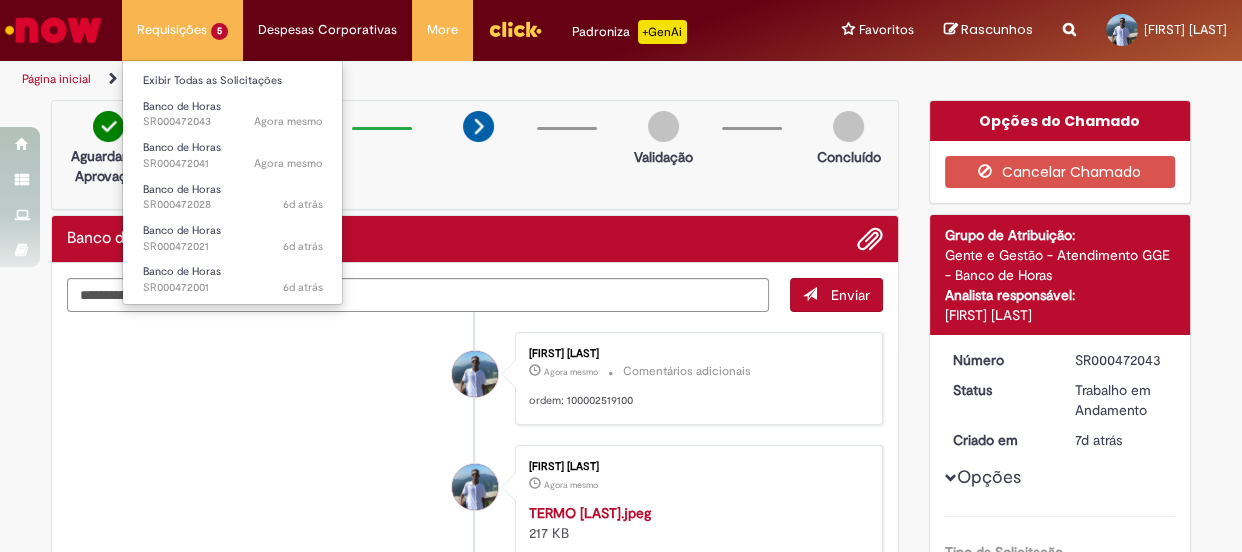click on "Requisições   5
Exibir Todas as Solicitações
Banco de Horas
Agora mesmo Agora mesmo  SR000472043
Banco de Horas
Agora mesmo Agora mesmo  SR000472041
Banco de Horas
6d atrás 6 dias atrás  SR000472028
Banco de Horas
6d atrás 6 dias atrás  SR000472021
Banco de Horas
6d atrás 6 dias atrás  SR000472001" at bounding box center (182, 30) 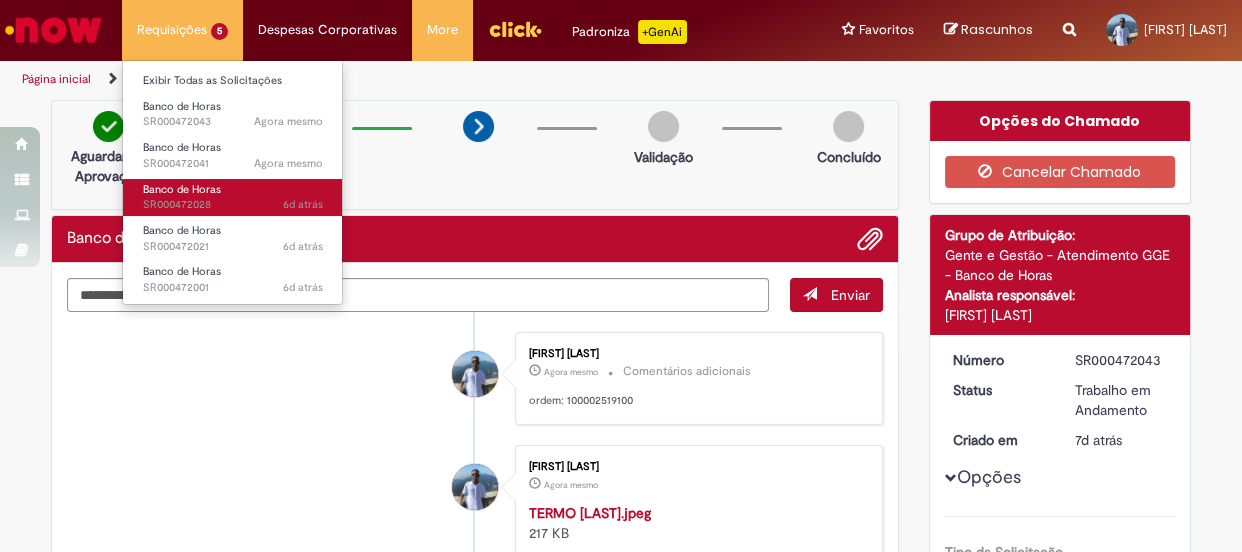 click on "Banco de Horas
6d atrás 6 dias atrás  SR000472028" at bounding box center (233, 197) 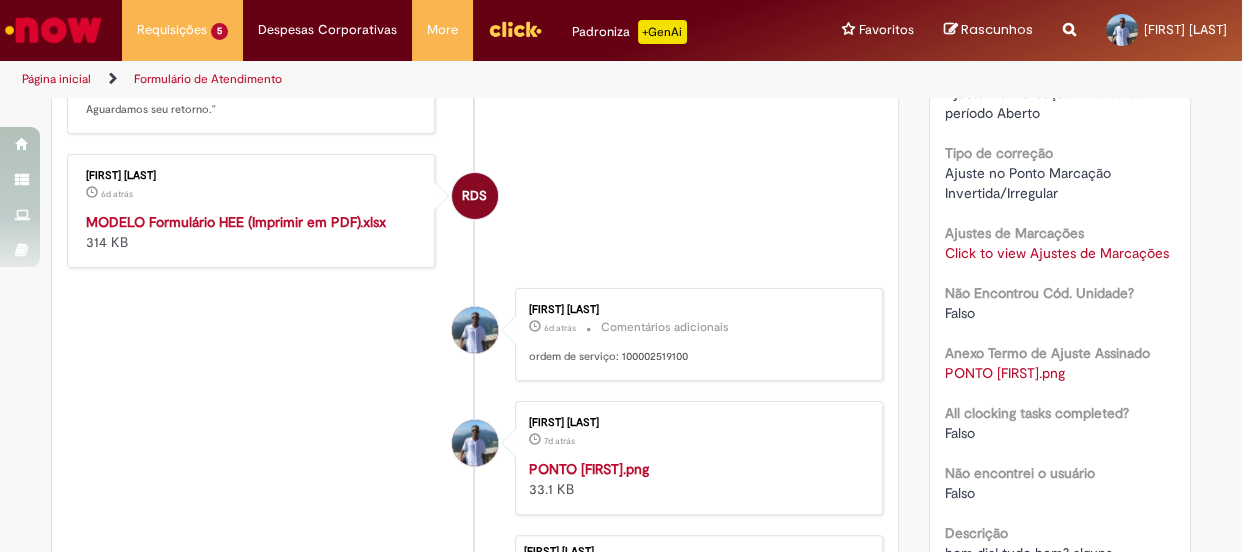 scroll, scrollTop: 0, scrollLeft: 0, axis: both 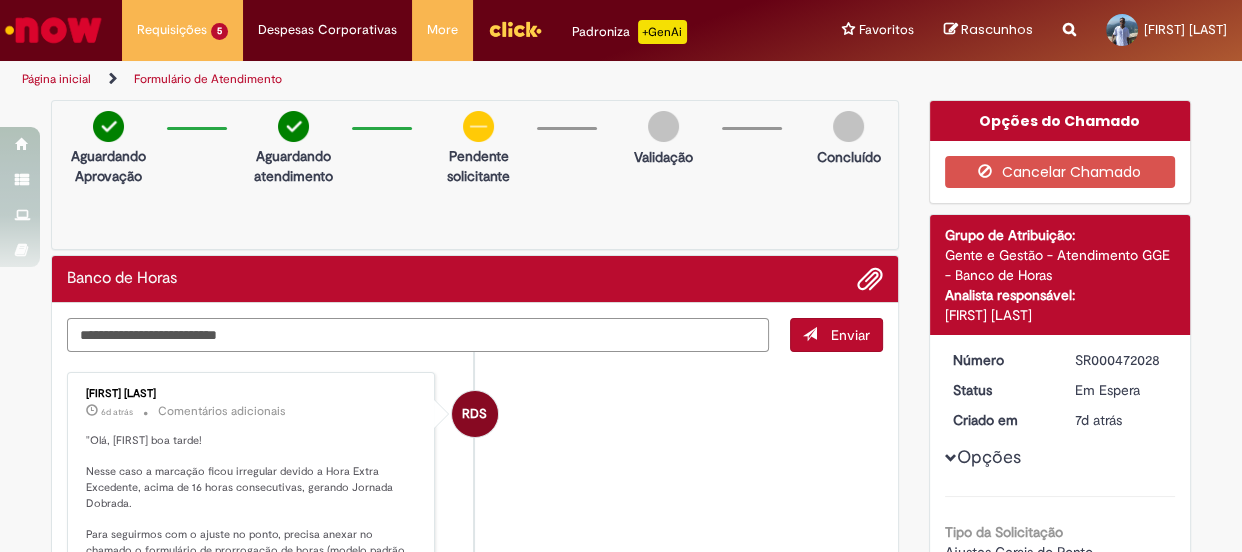 click at bounding box center [418, 335] 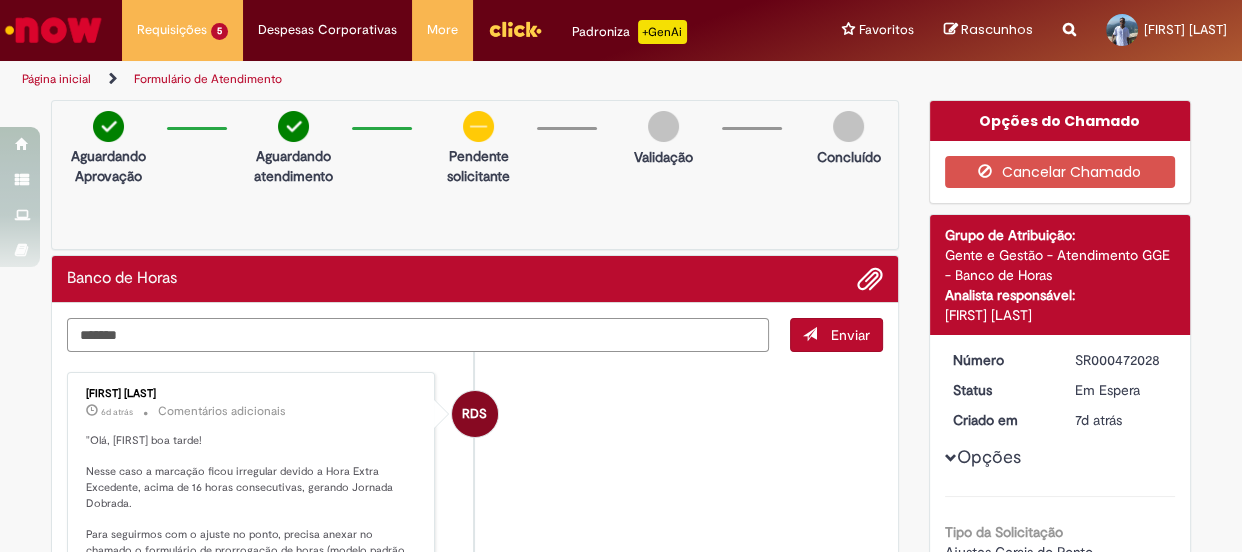 paste on "**********" 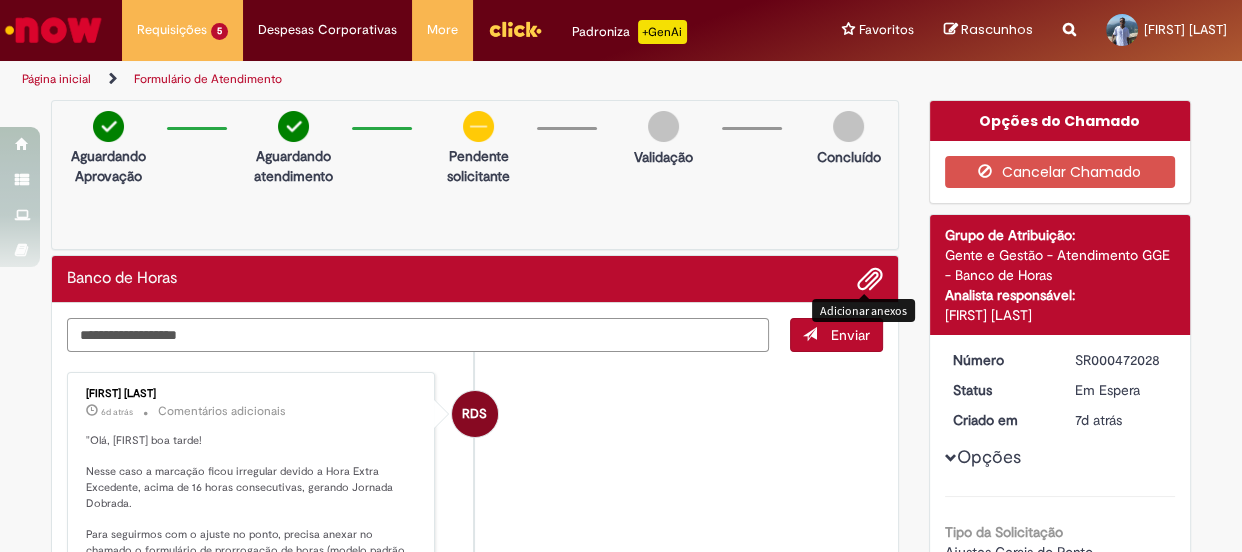 type on "**********" 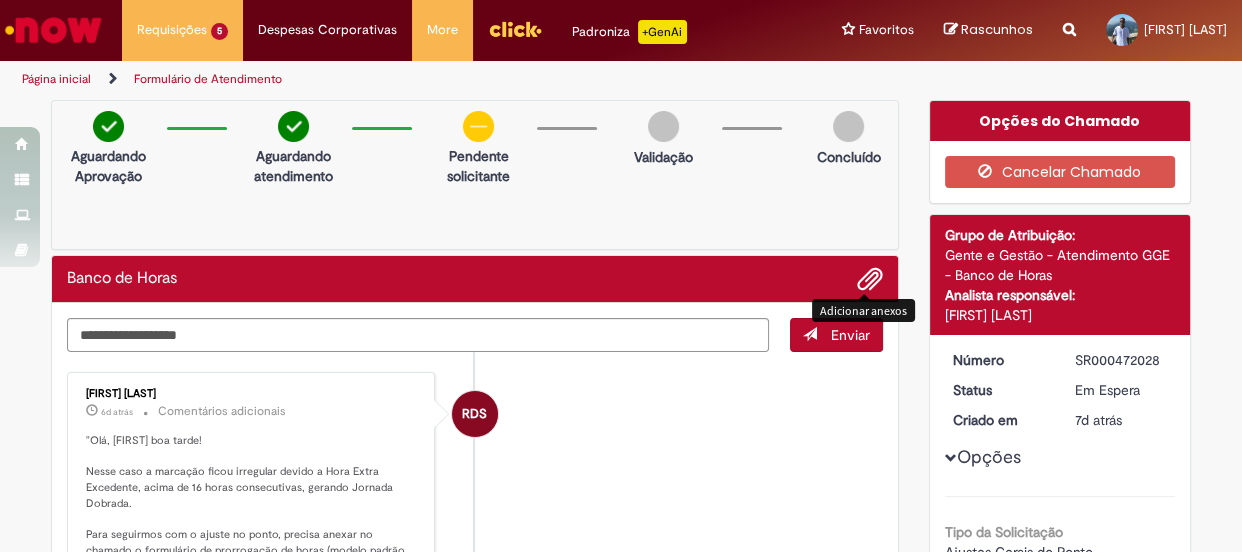 click at bounding box center (870, 280) 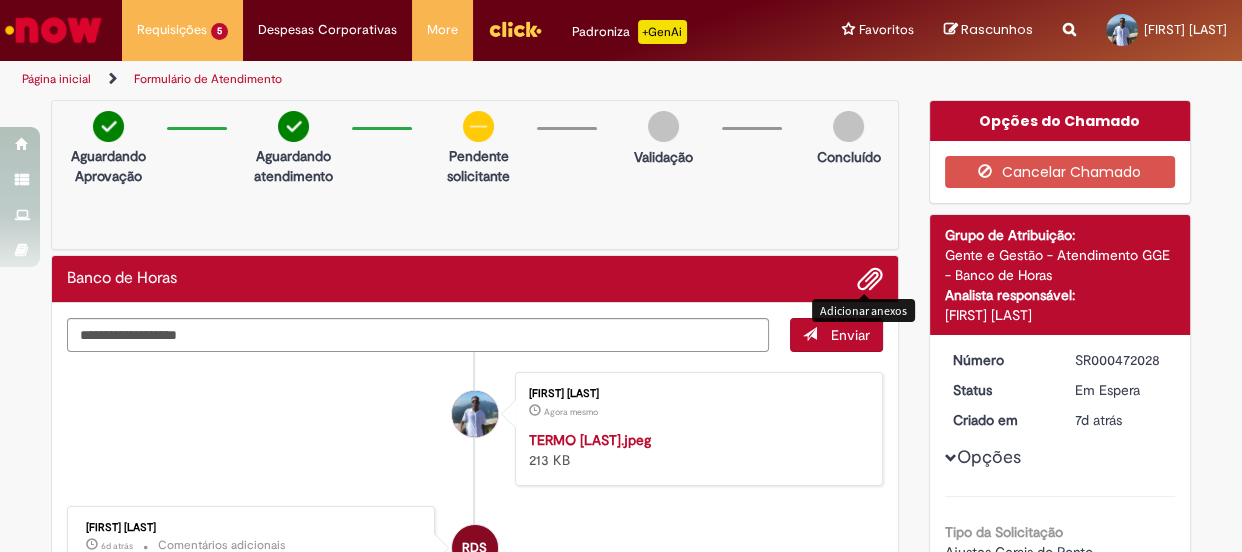 click on "Enviar" at bounding box center (850, 335) 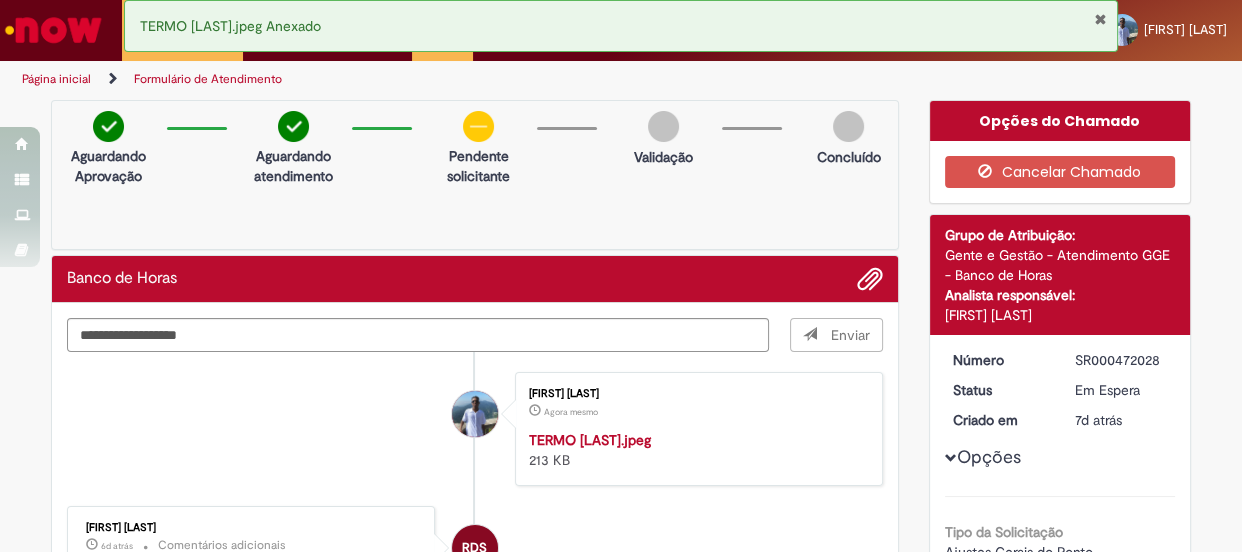 type 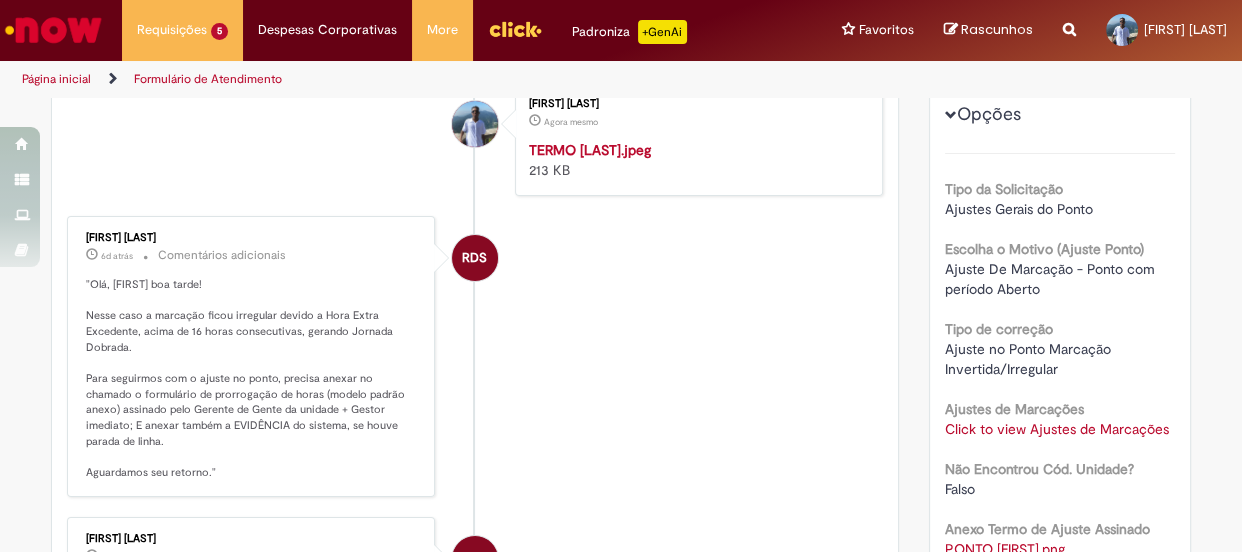 scroll, scrollTop: 0, scrollLeft: 0, axis: both 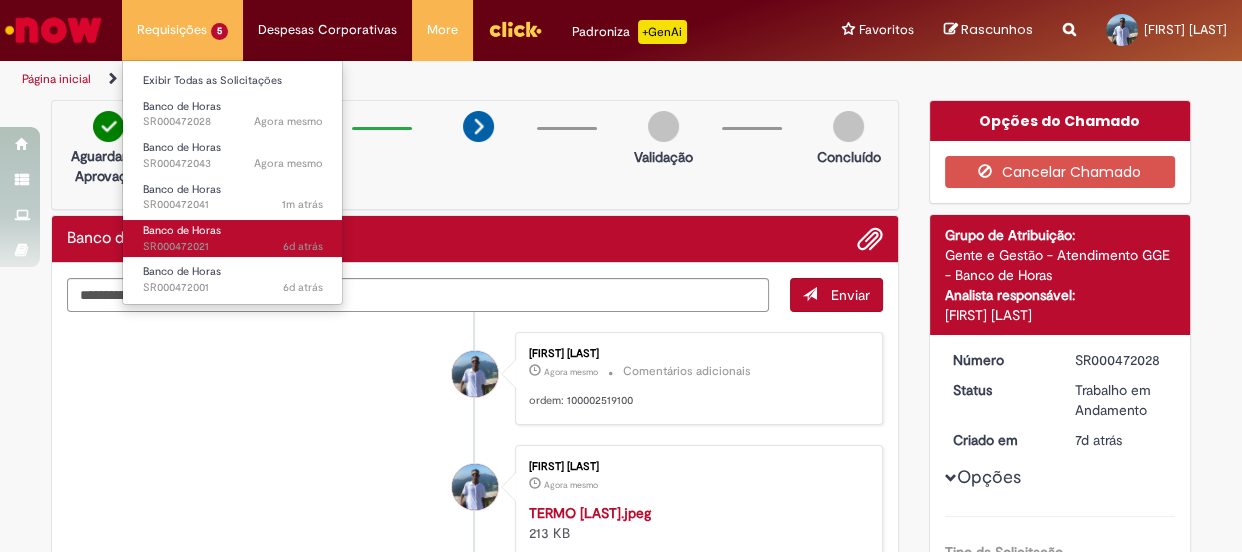 click on "6d atrás 6 dias atrás  SR000472021" at bounding box center [233, 247] 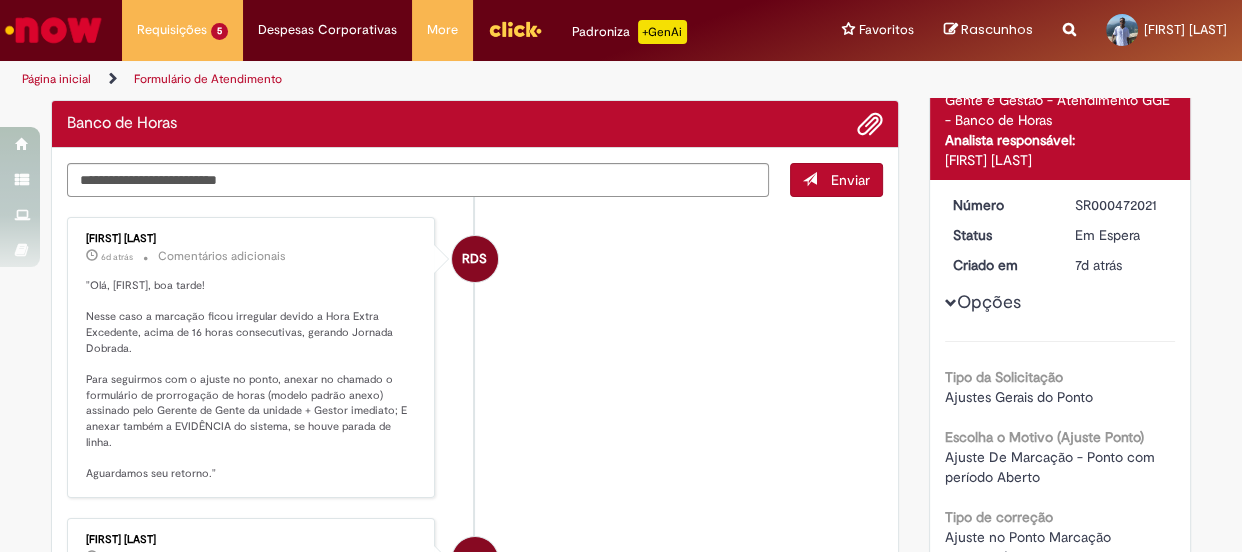scroll, scrollTop: 0, scrollLeft: 0, axis: both 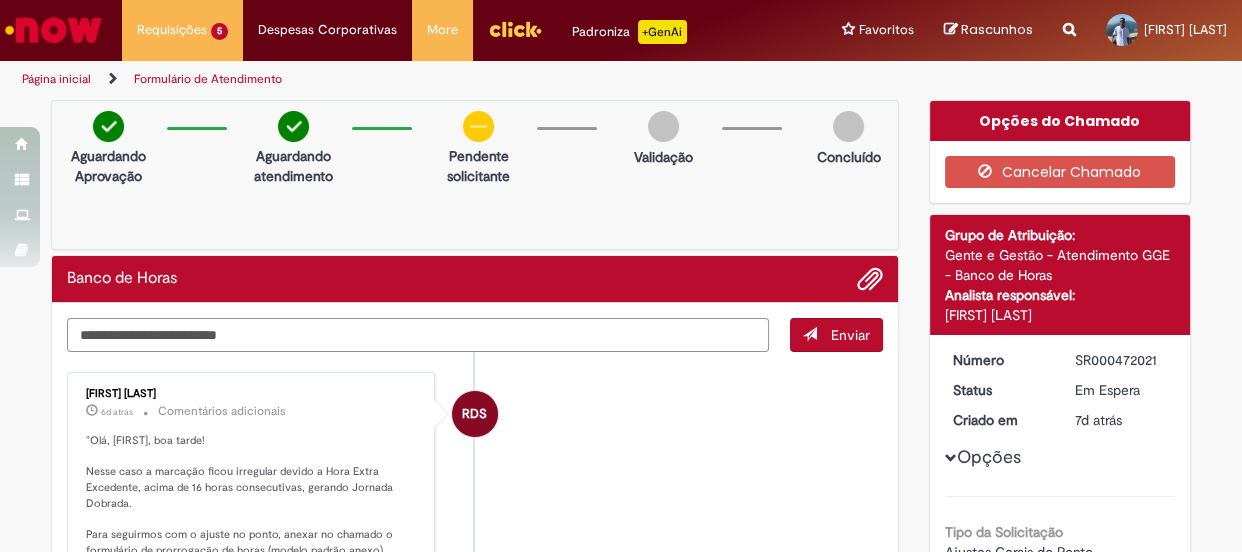 click at bounding box center [418, 335] 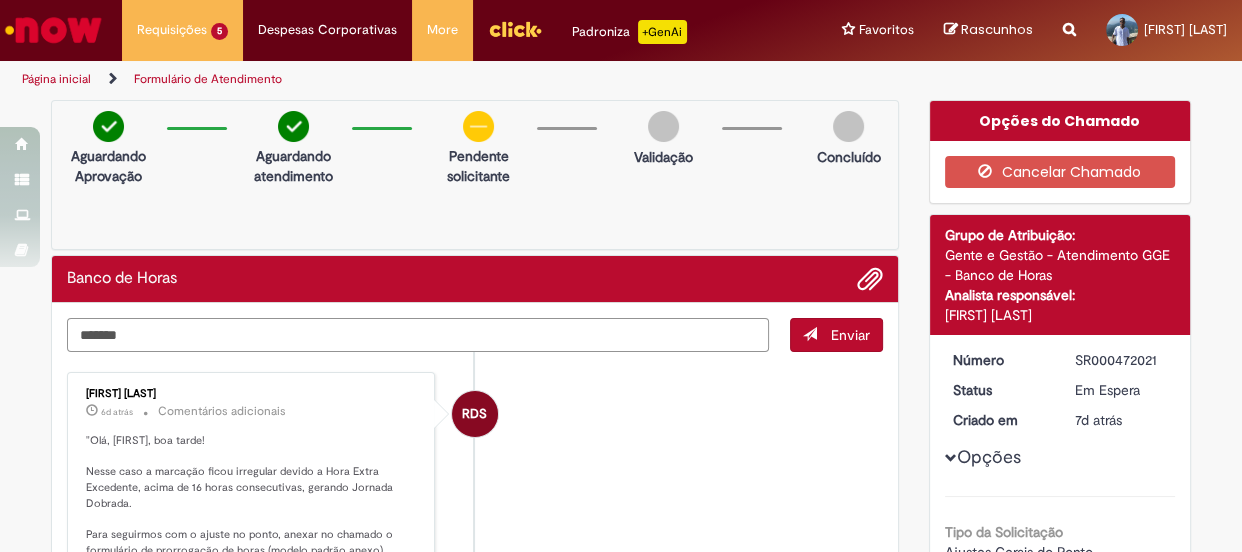 paste on "**********" 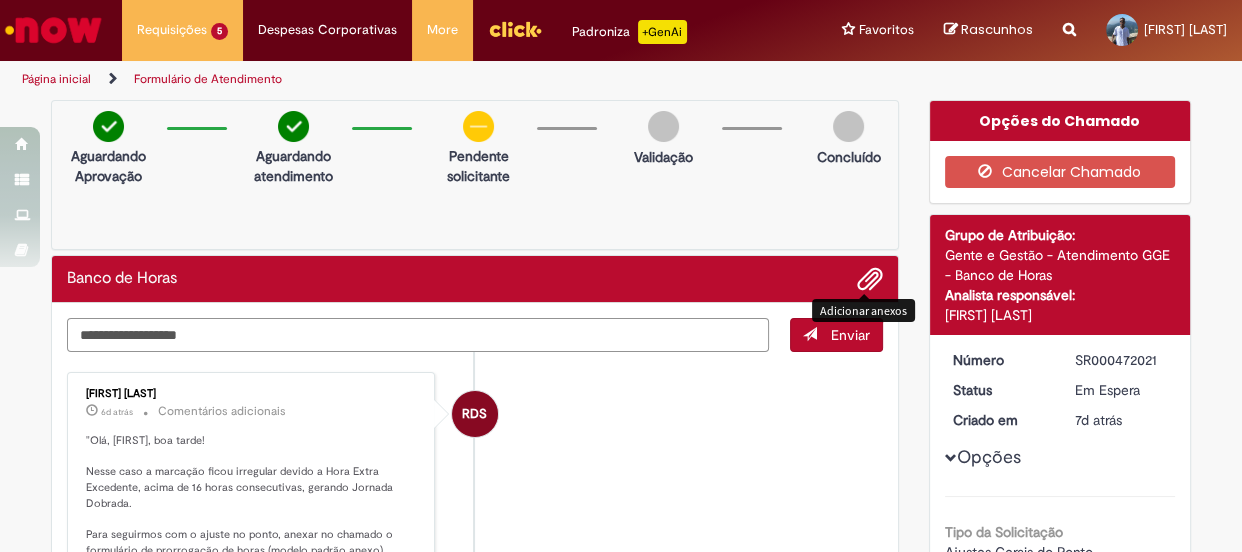 type on "**********" 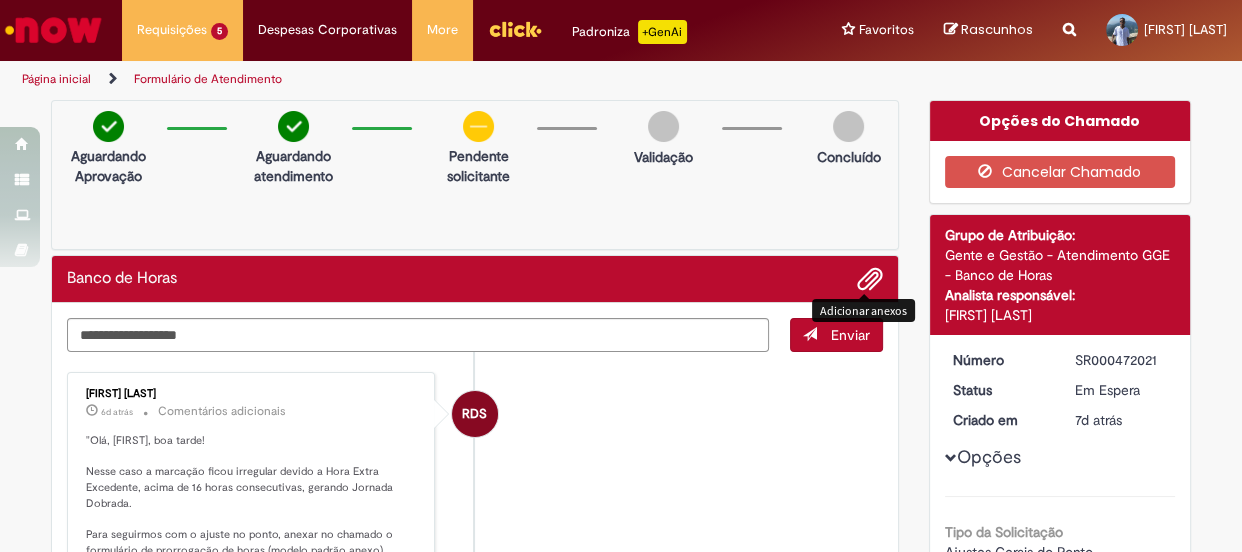 click at bounding box center (870, 280) 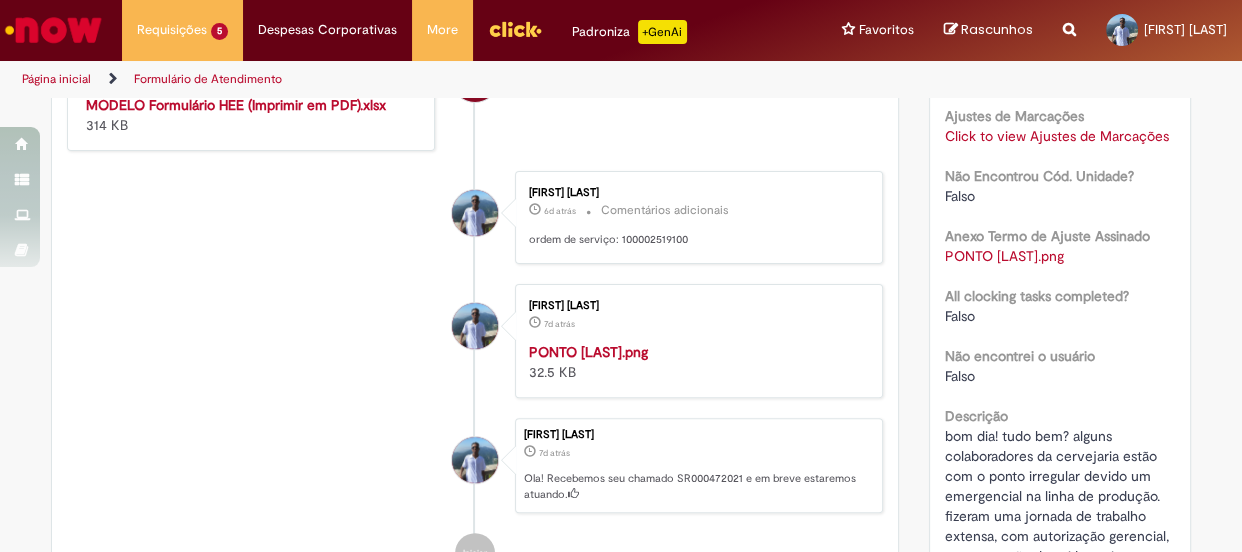 scroll, scrollTop: 0, scrollLeft: 0, axis: both 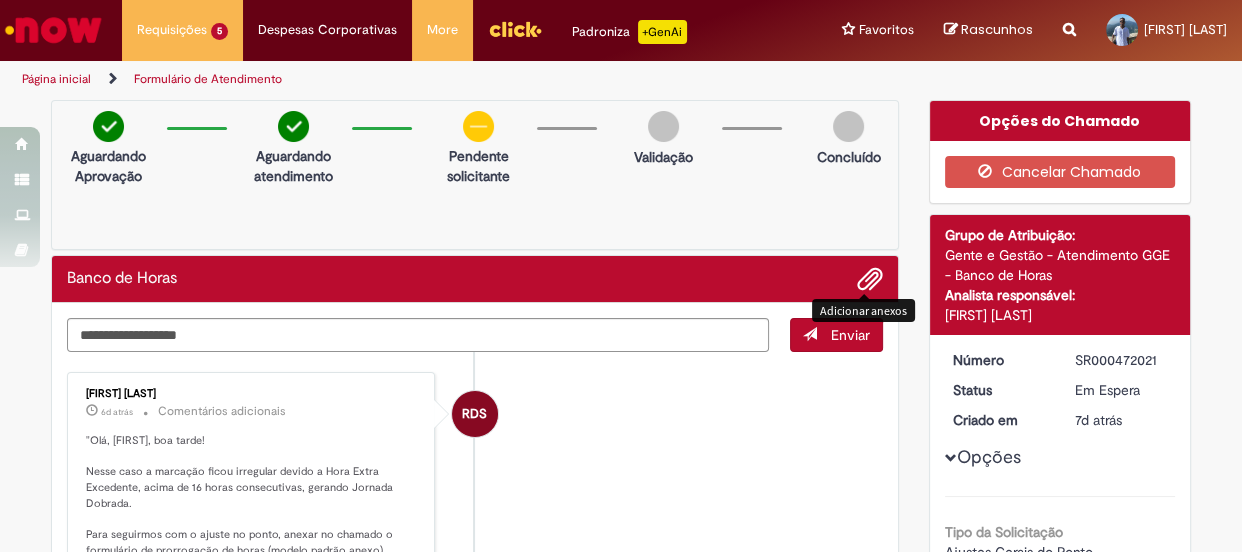 drag, startPoint x: 880, startPoint y: 278, endPoint x: 866, endPoint y: 276, distance: 14.142136 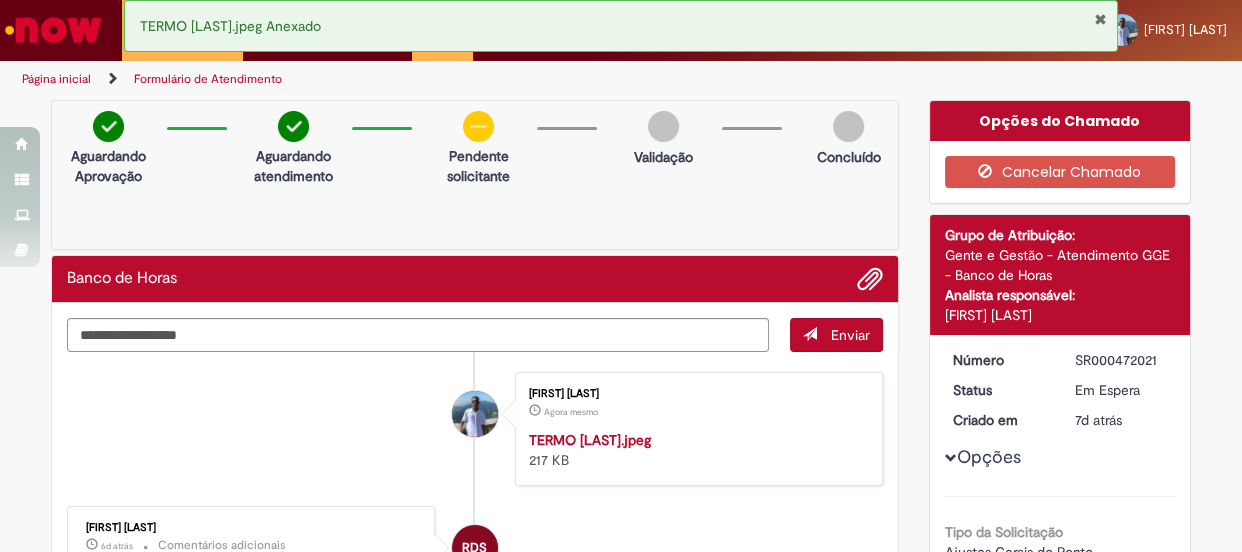 click at bounding box center (1100, 19) 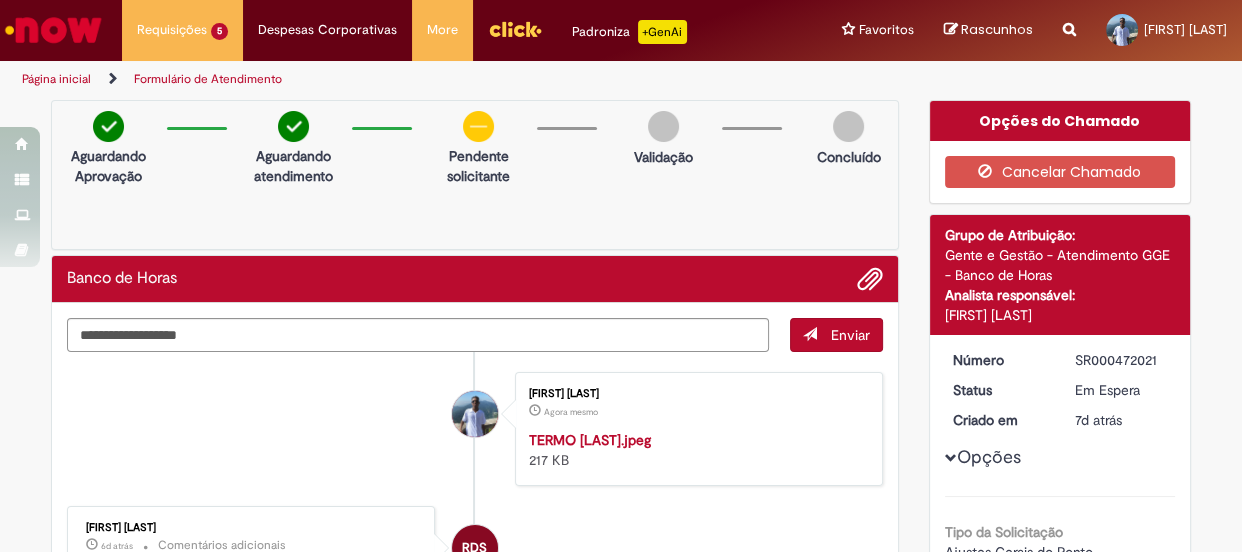 click on "Enviar" at bounding box center (850, 335) 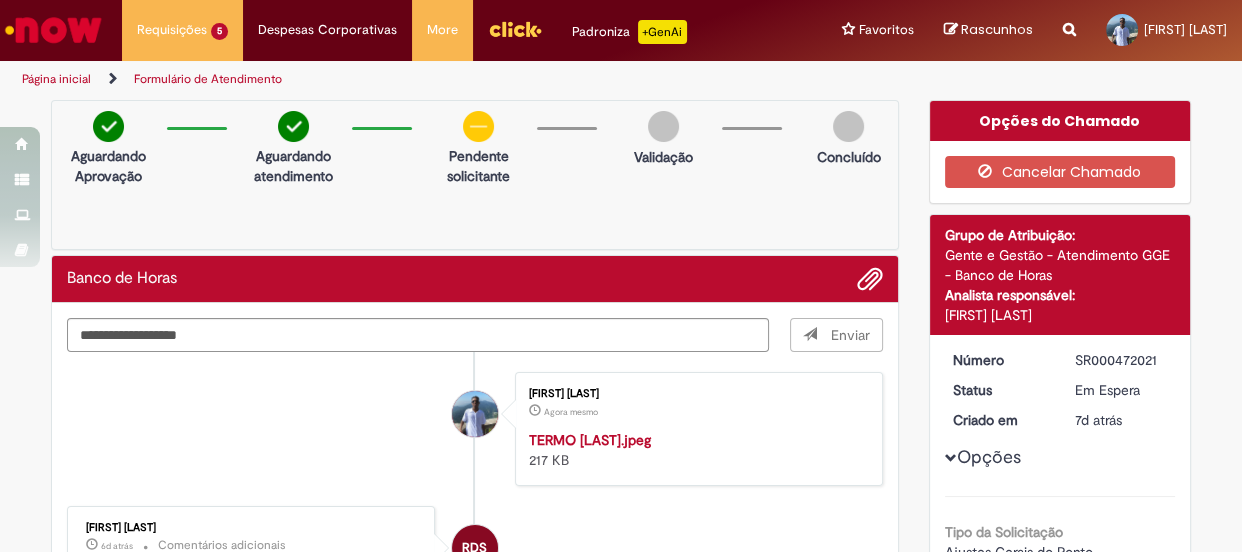 type 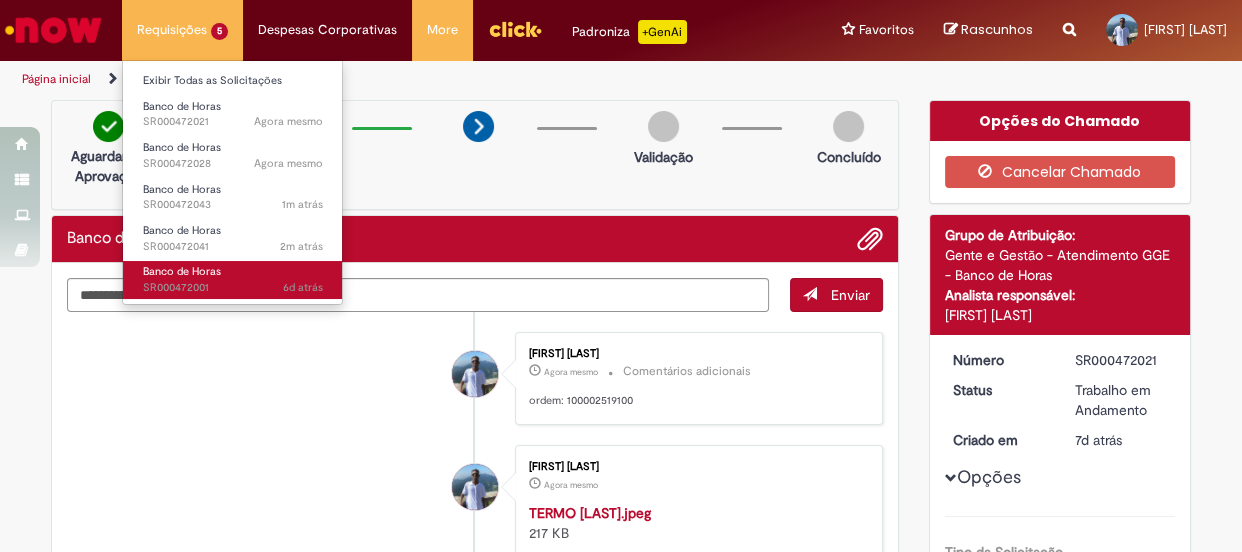 click on "Banco de Horas
6d atrás 6 dias atrás  SR000472001" at bounding box center [233, 279] 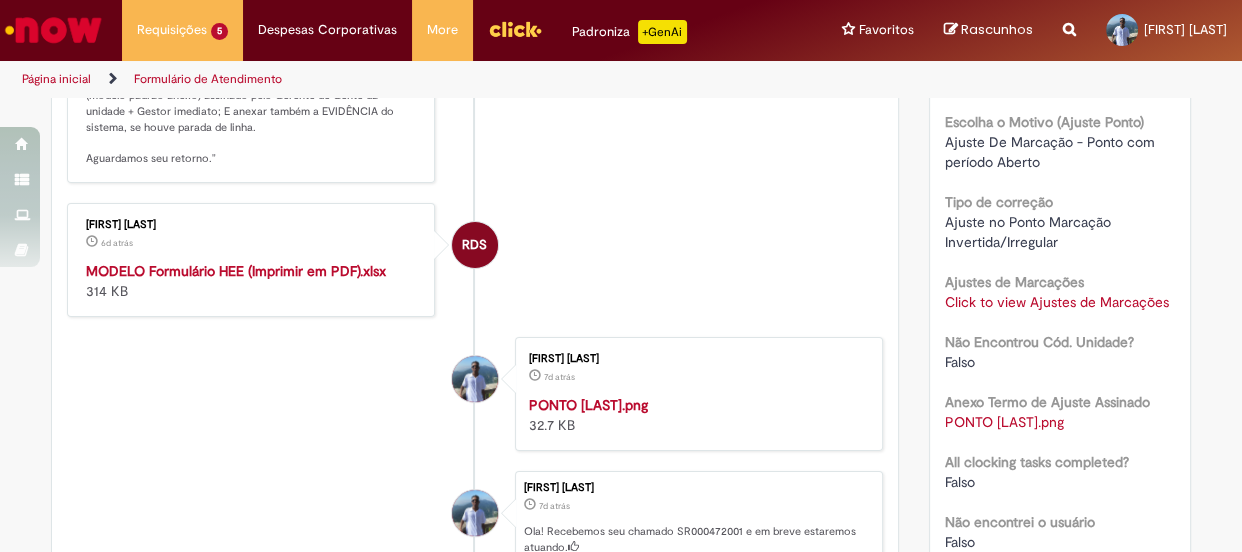 scroll, scrollTop: 0, scrollLeft: 0, axis: both 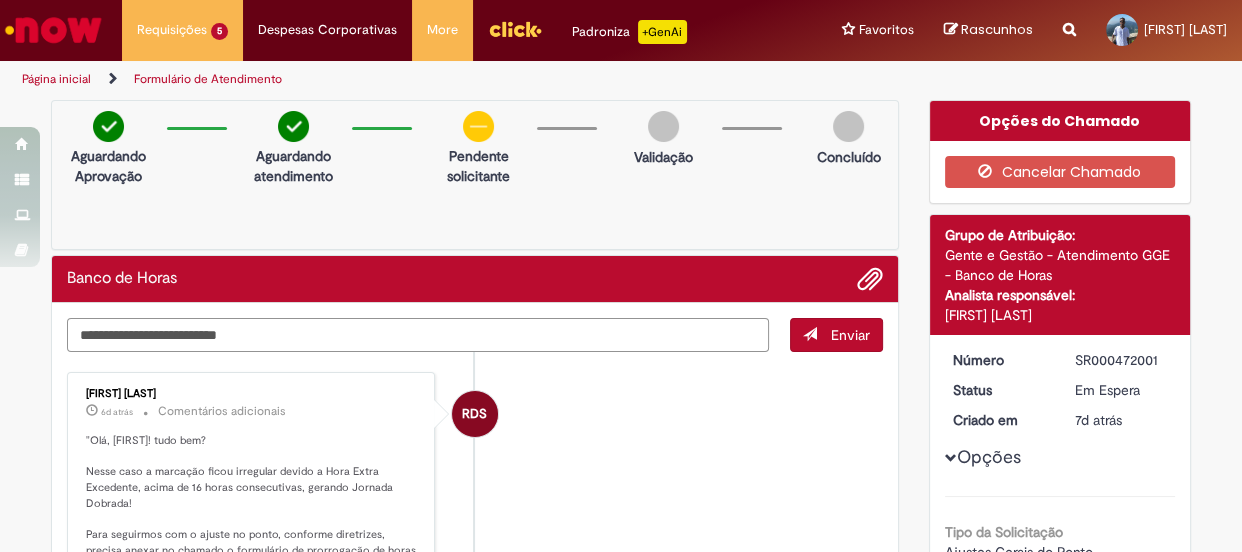 click at bounding box center [418, 335] 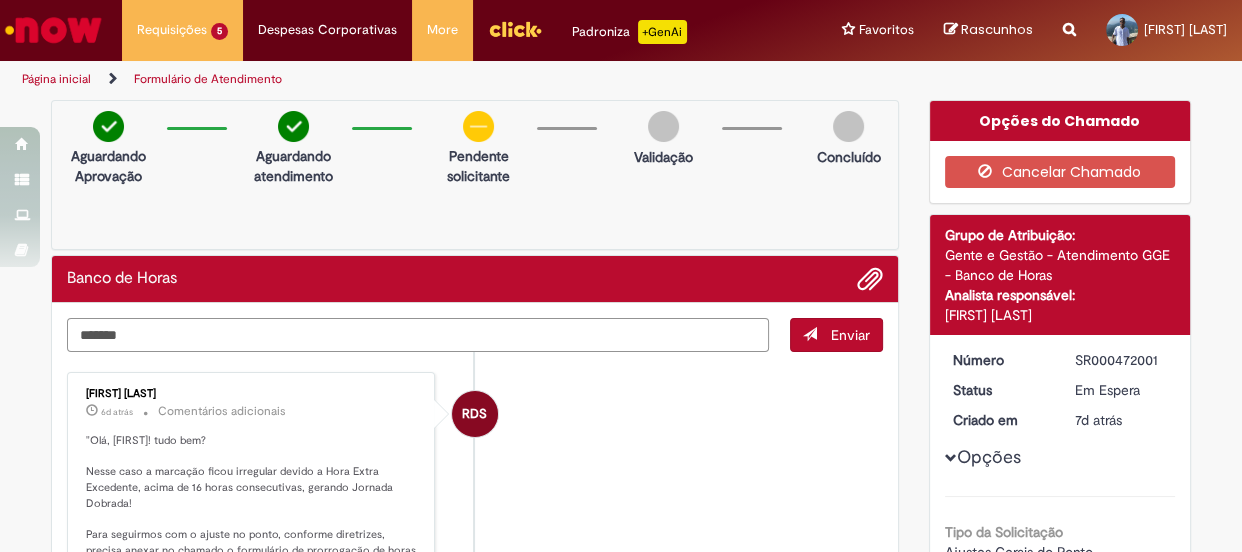 paste on "**********" 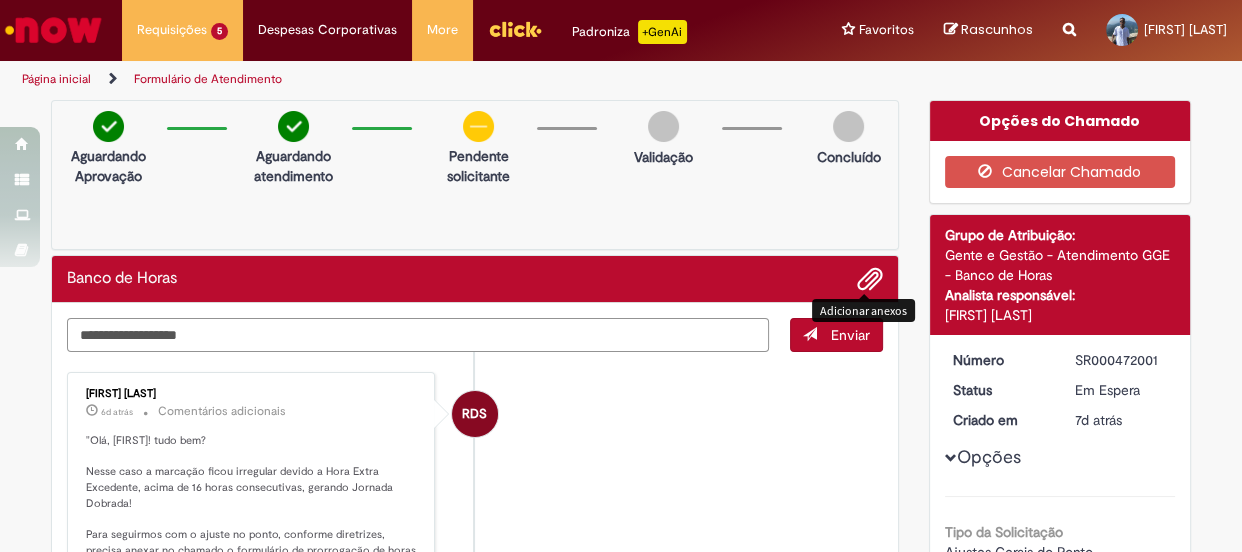 type on "**********" 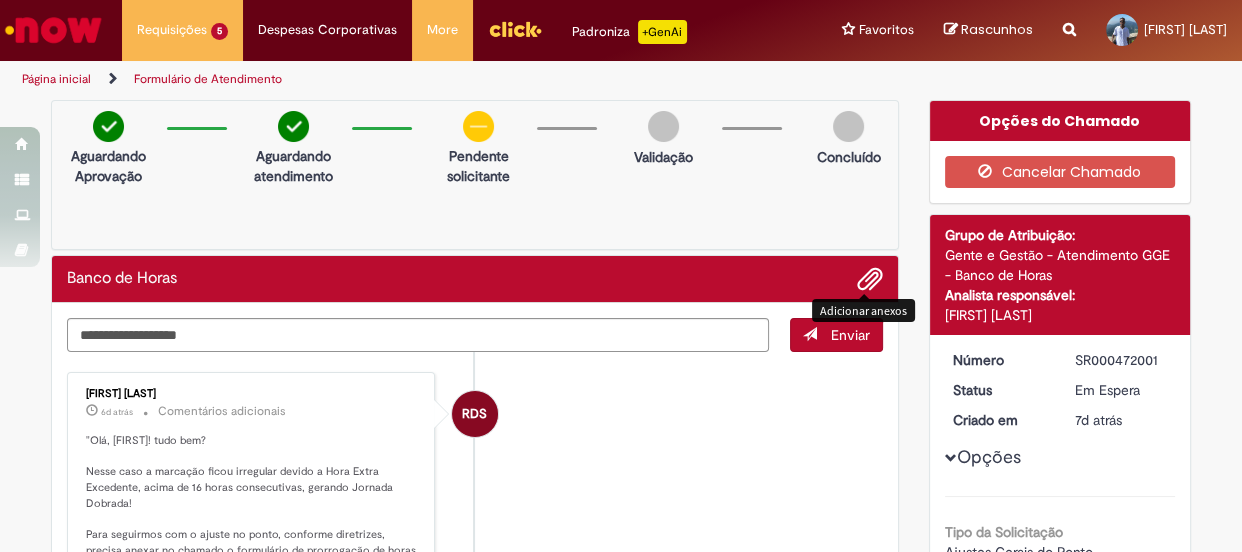 click at bounding box center [870, 280] 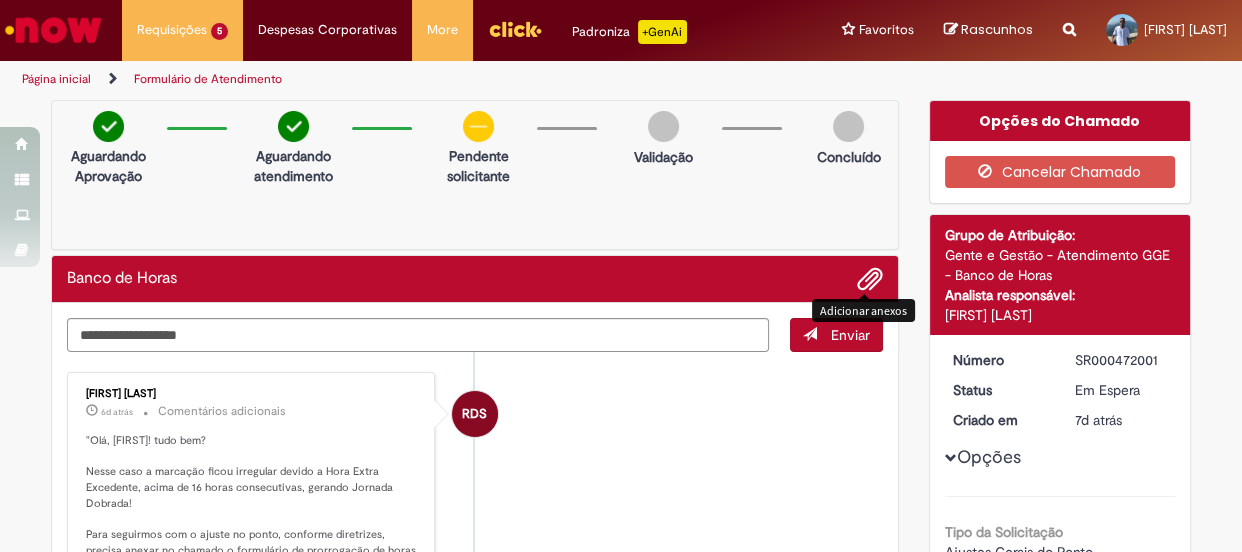 click on "Enviar" at bounding box center (836, 335) 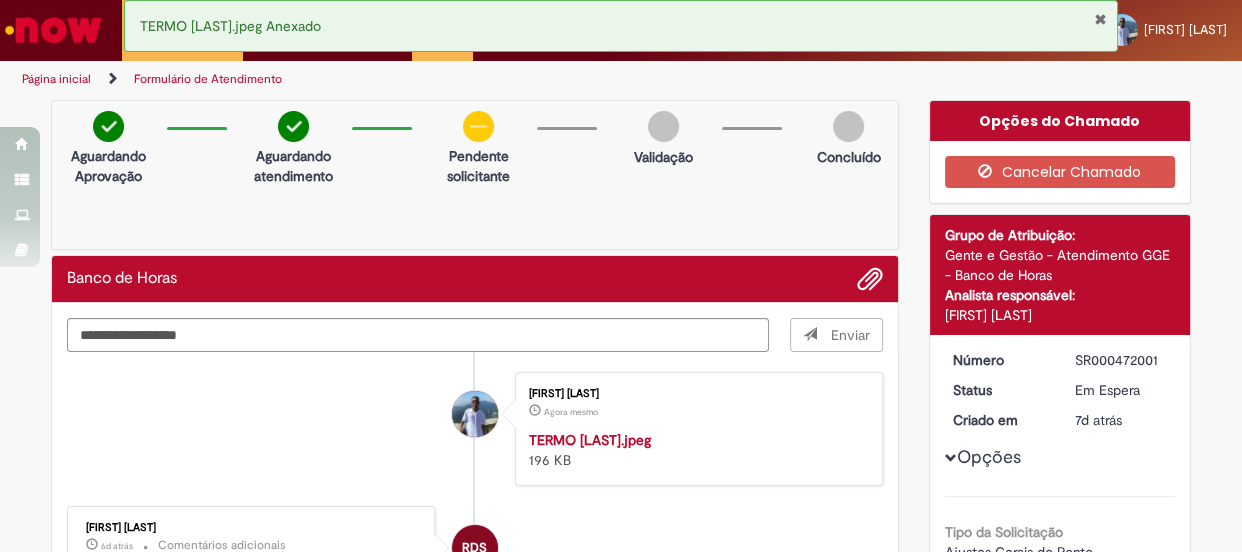type 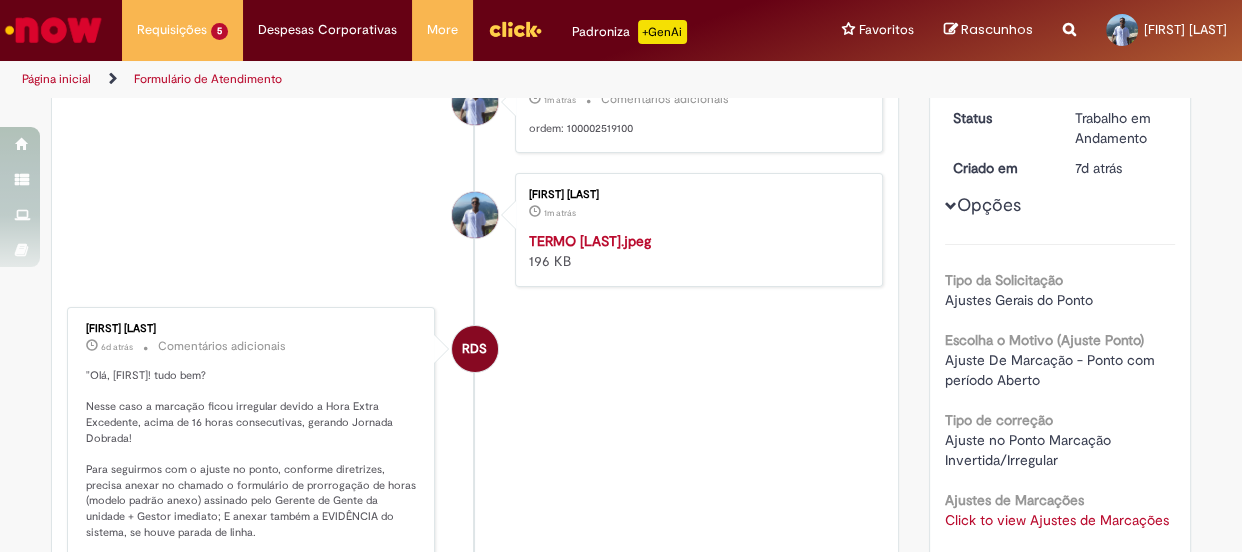 scroll, scrollTop: 0, scrollLeft: 0, axis: both 